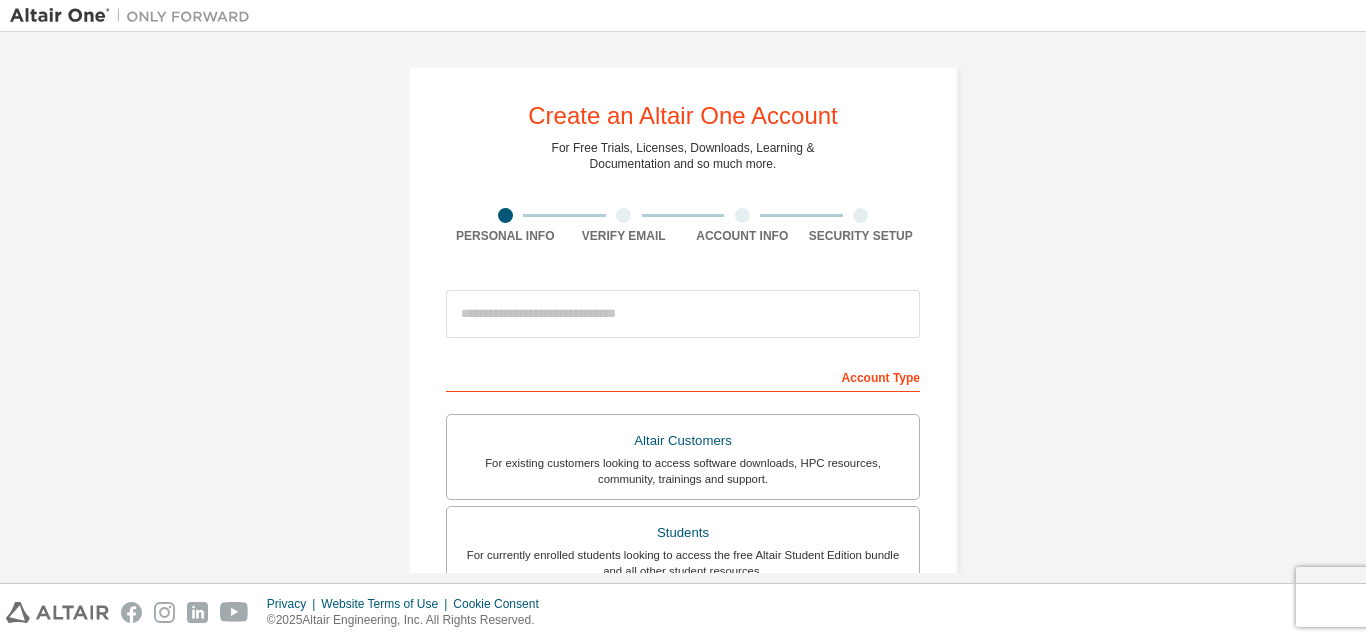 scroll, scrollTop: 0, scrollLeft: 0, axis: both 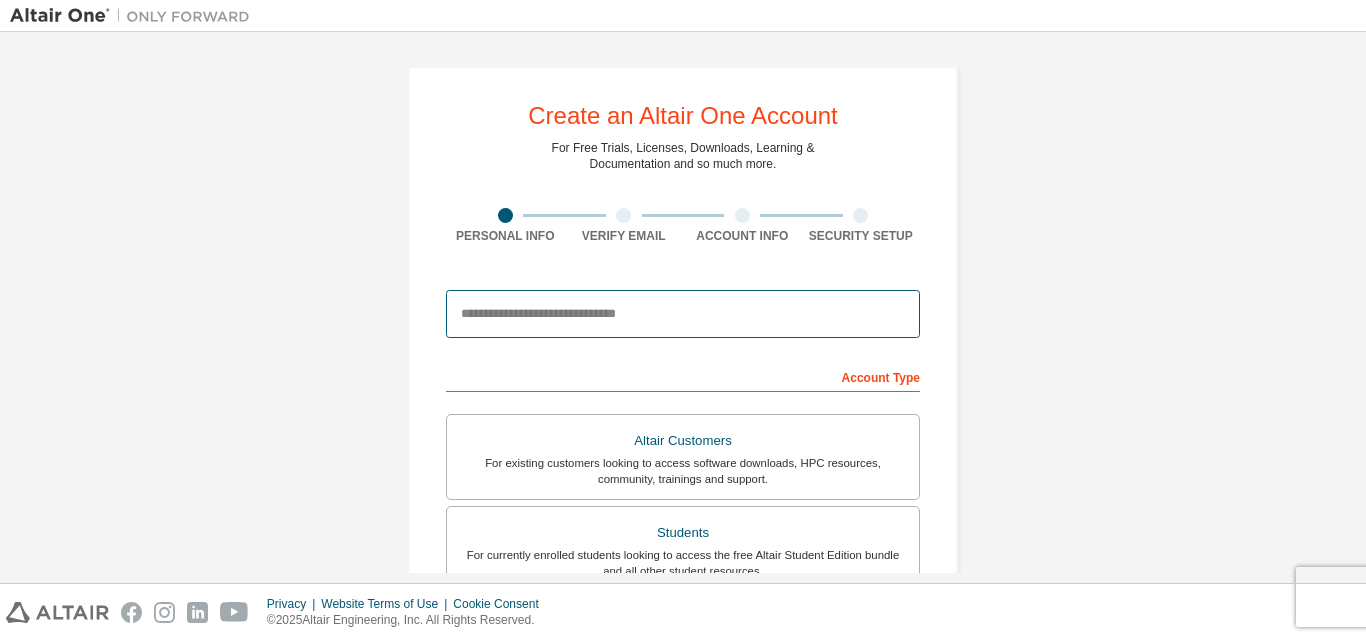 click at bounding box center (683, 314) 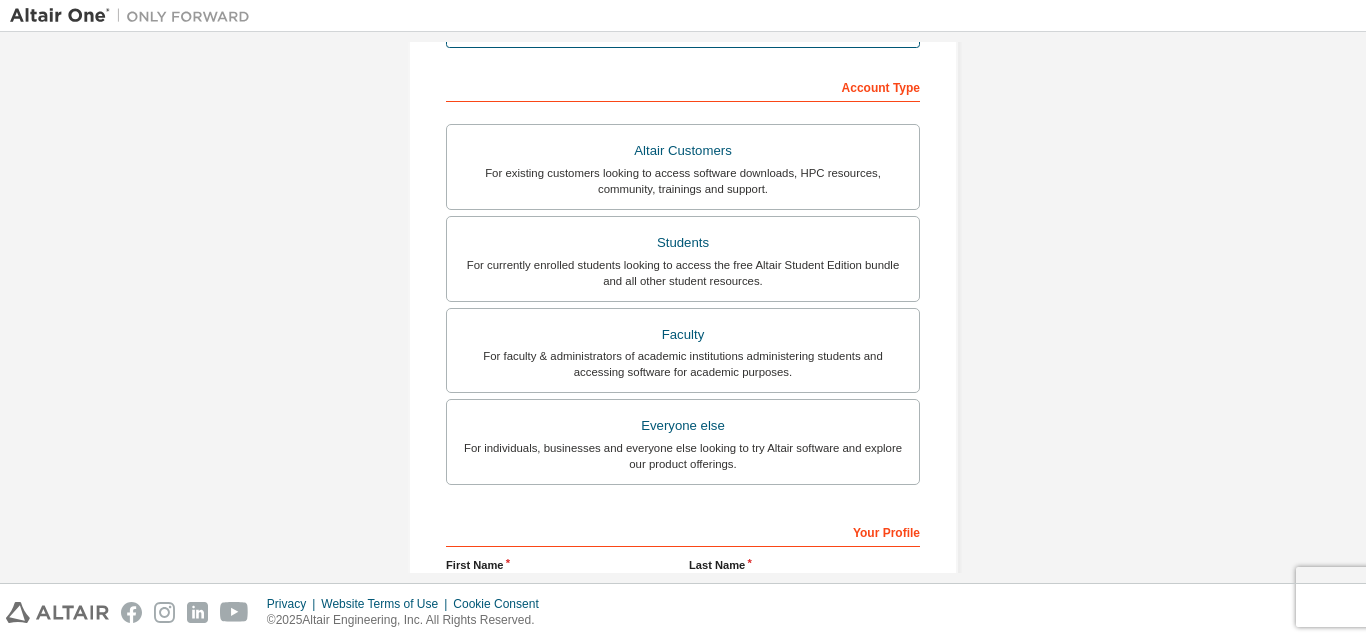 scroll, scrollTop: 300, scrollLeft: 0, axis: vertical 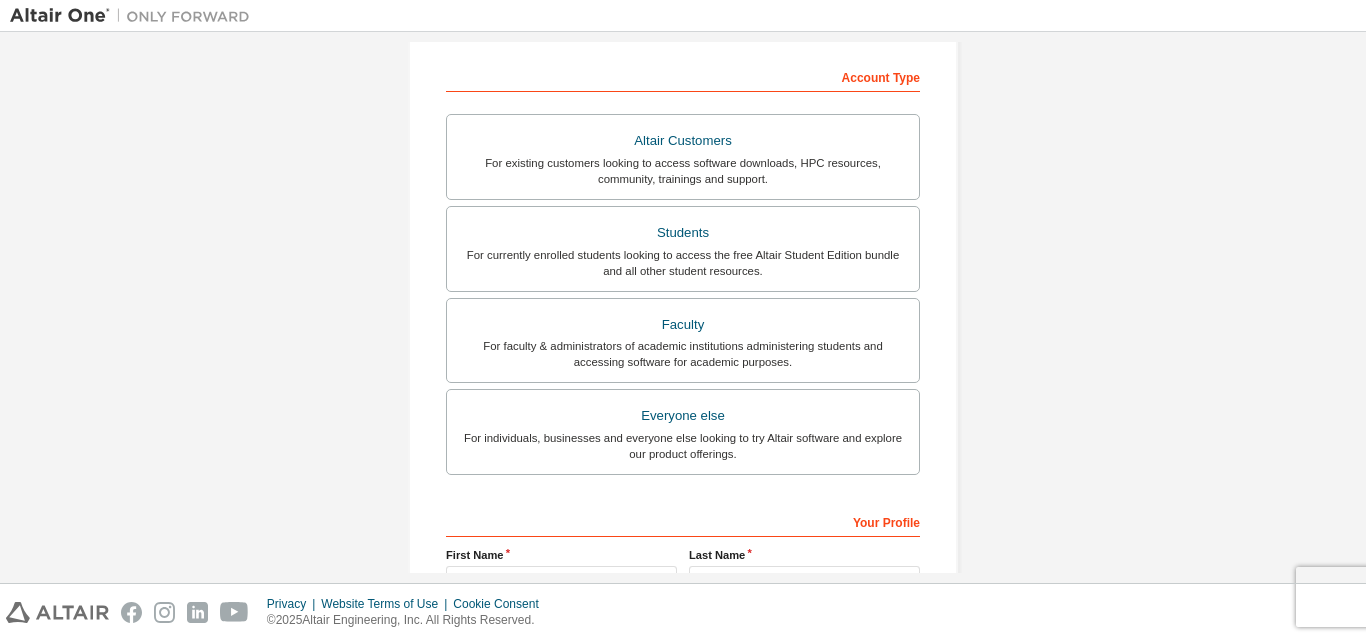 type on "**********" 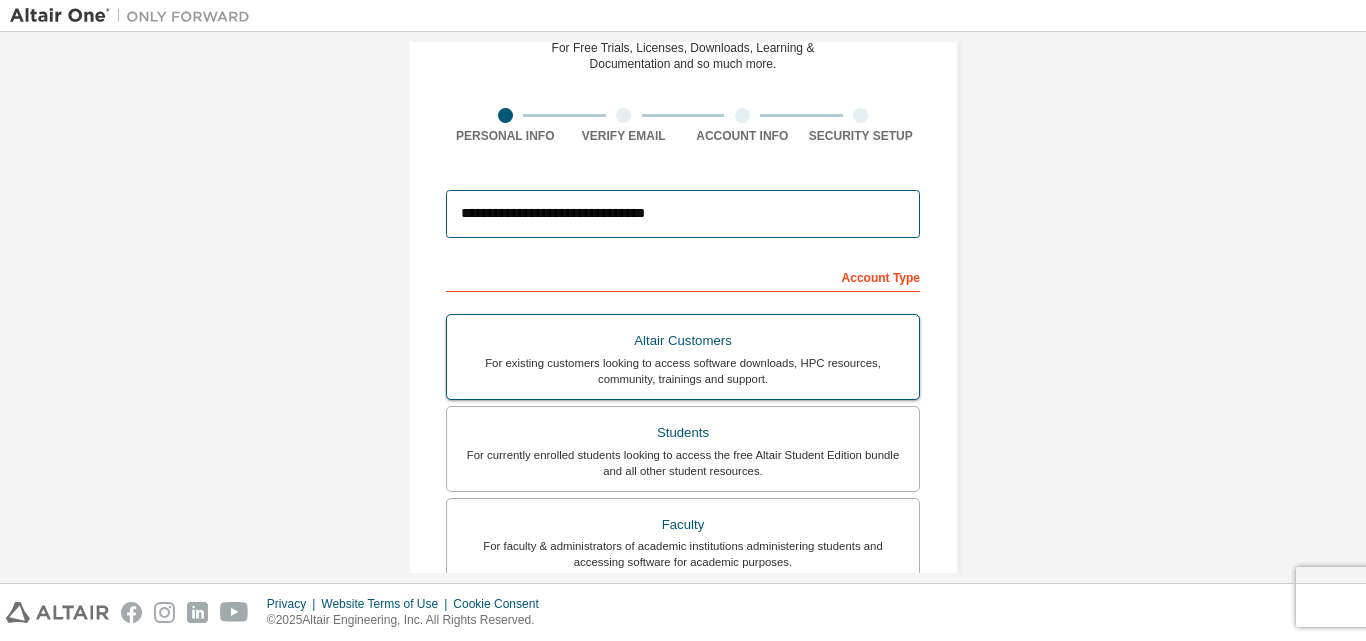scroll, scrollTop: 200, scrollLeft: 0, axis: vertical 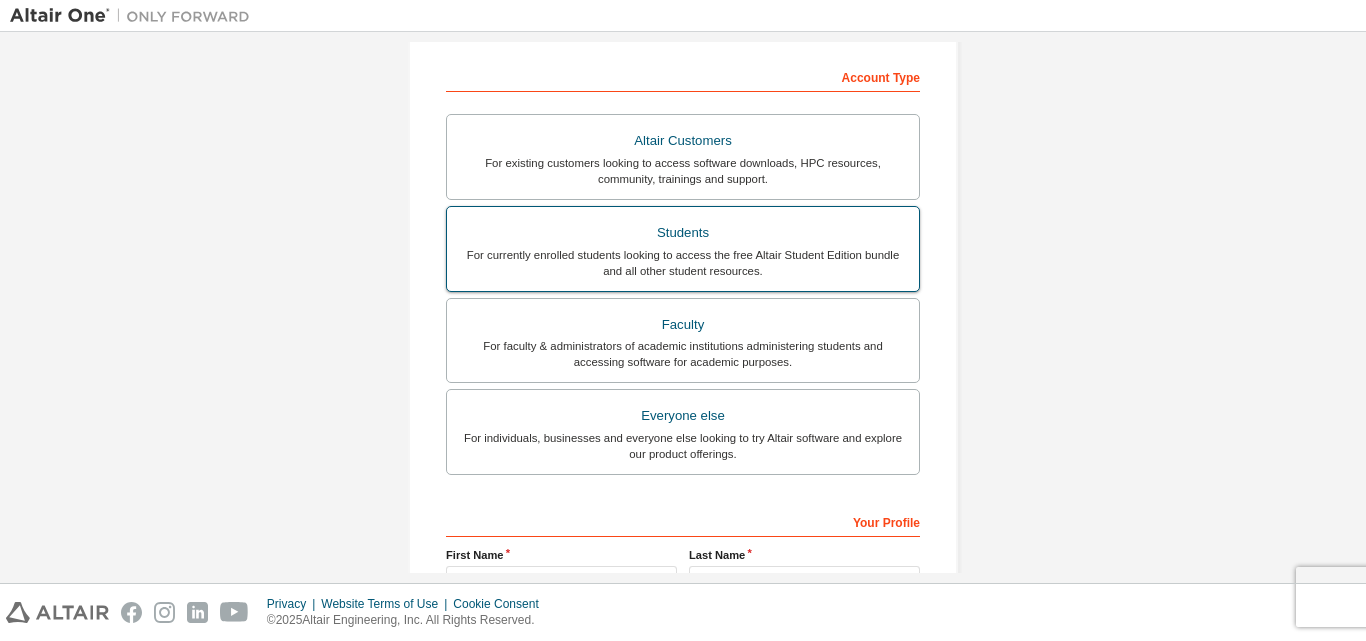click on "For currently enrolled students looking to access the free Altair Student Edition bundle and all other student resources." at bounding box center [683, 263] 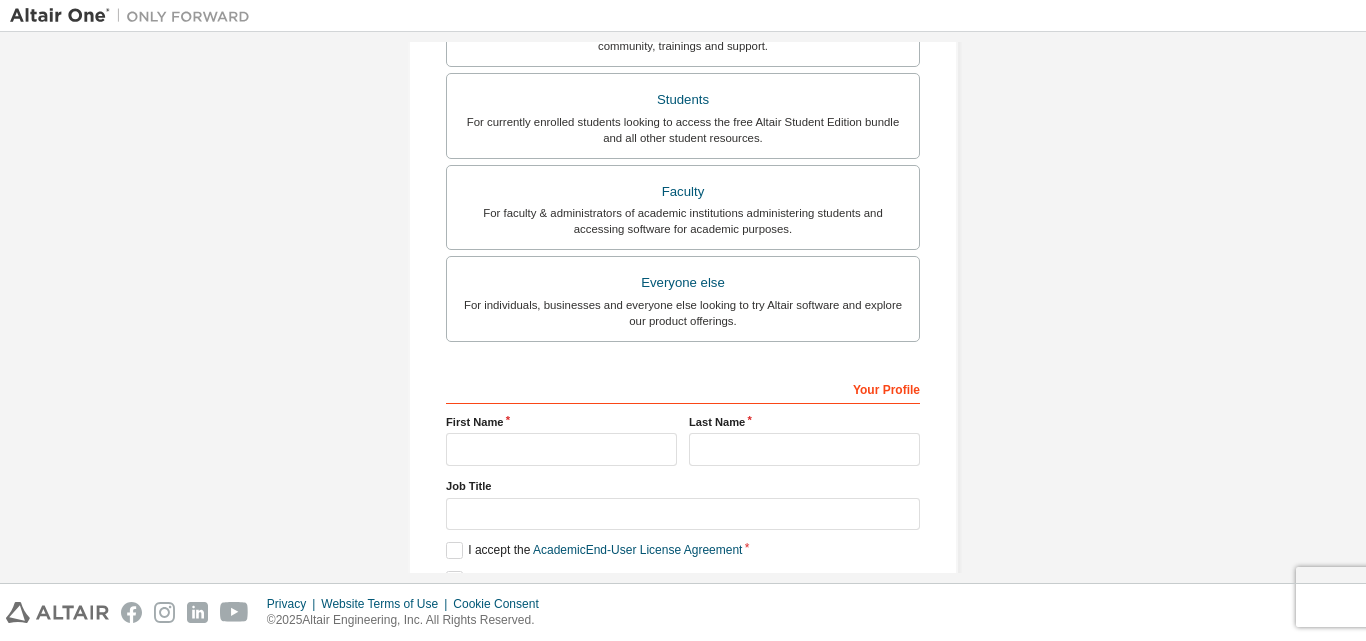 scroll, scrollTop: 500, scrollLeft: 0, axis: vertical 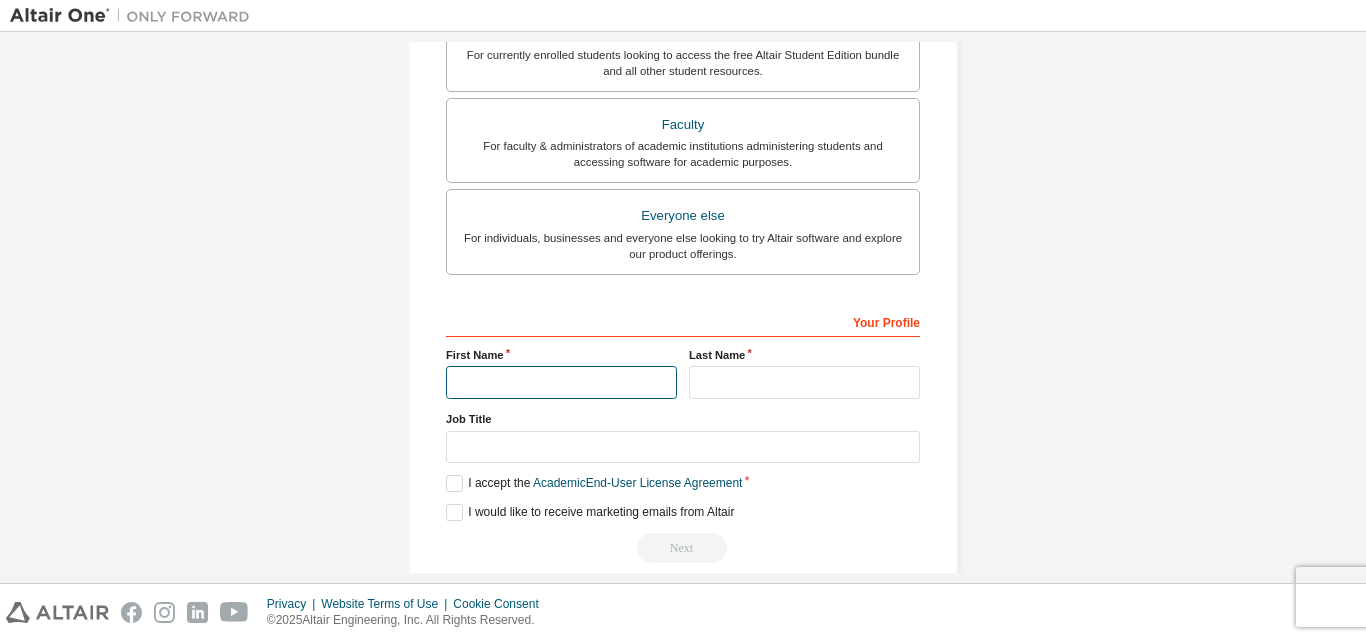 click at bounding box center (561, 382) 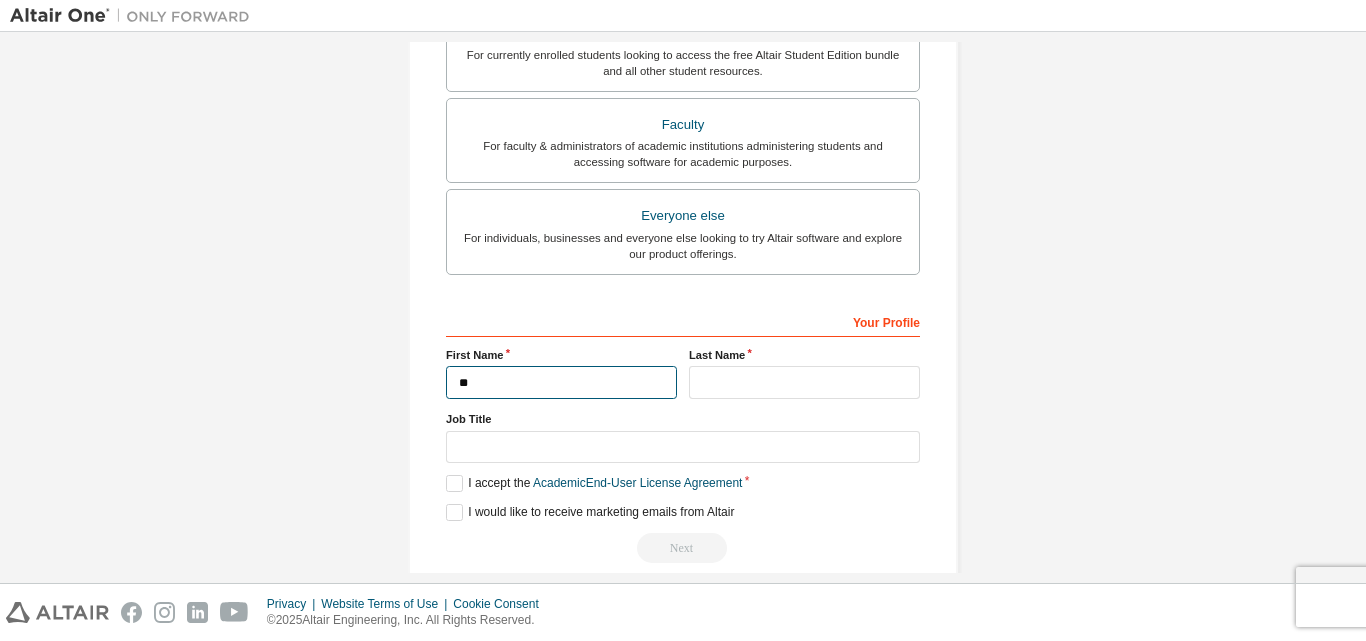 type on "*" 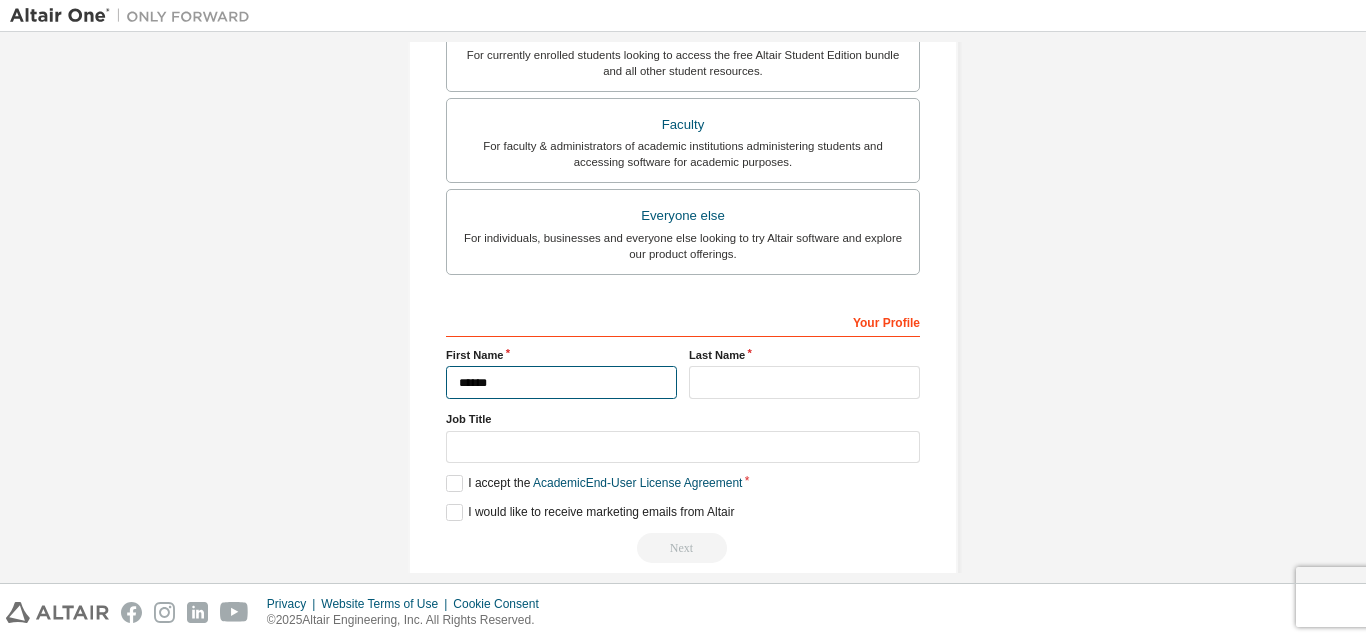 type on "******" 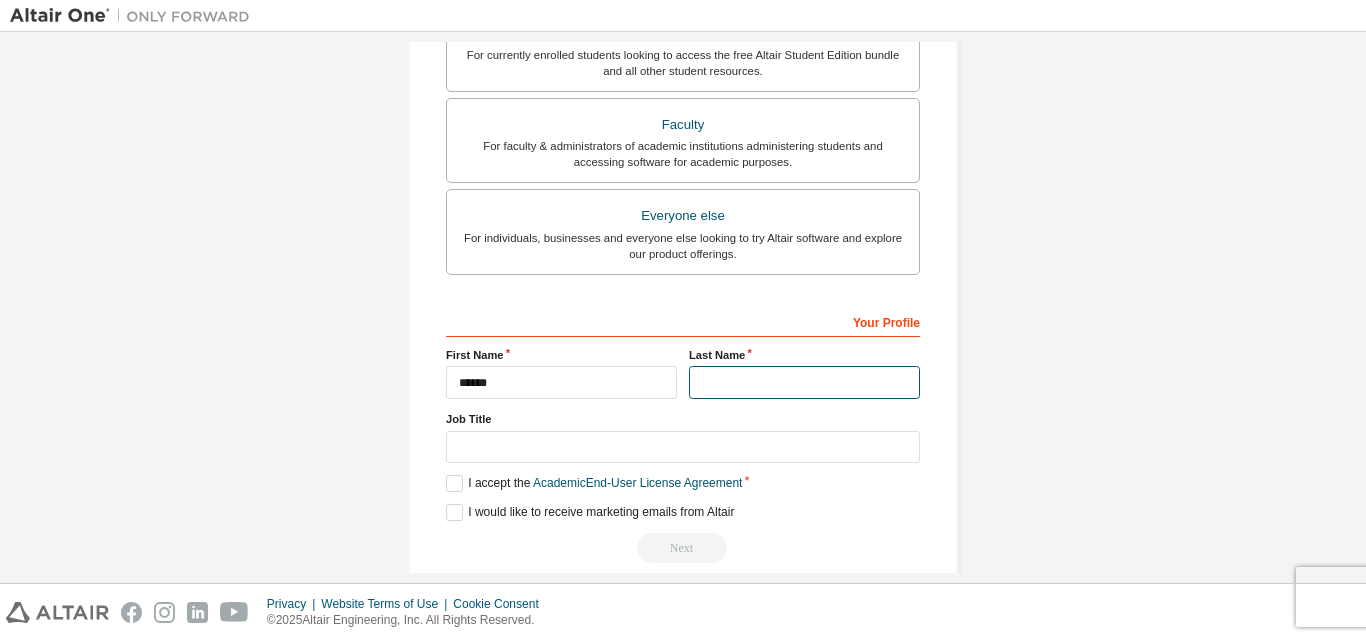 click at bounding box center [804, 382] 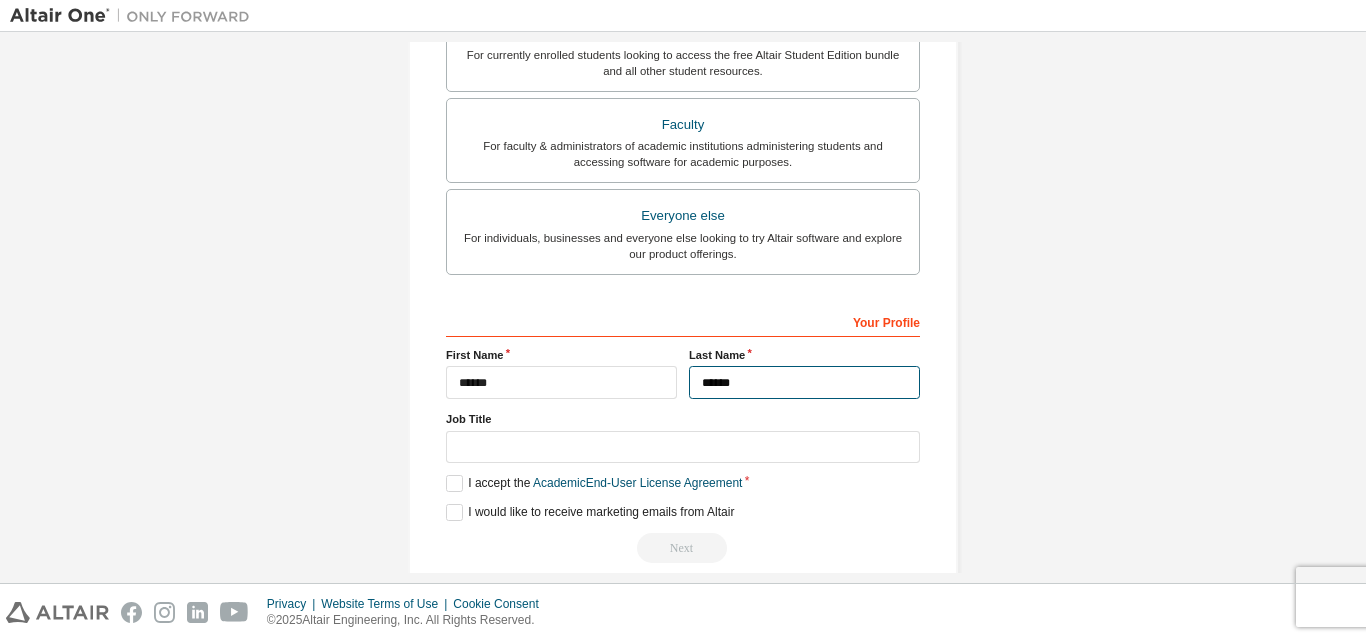 type on "******" 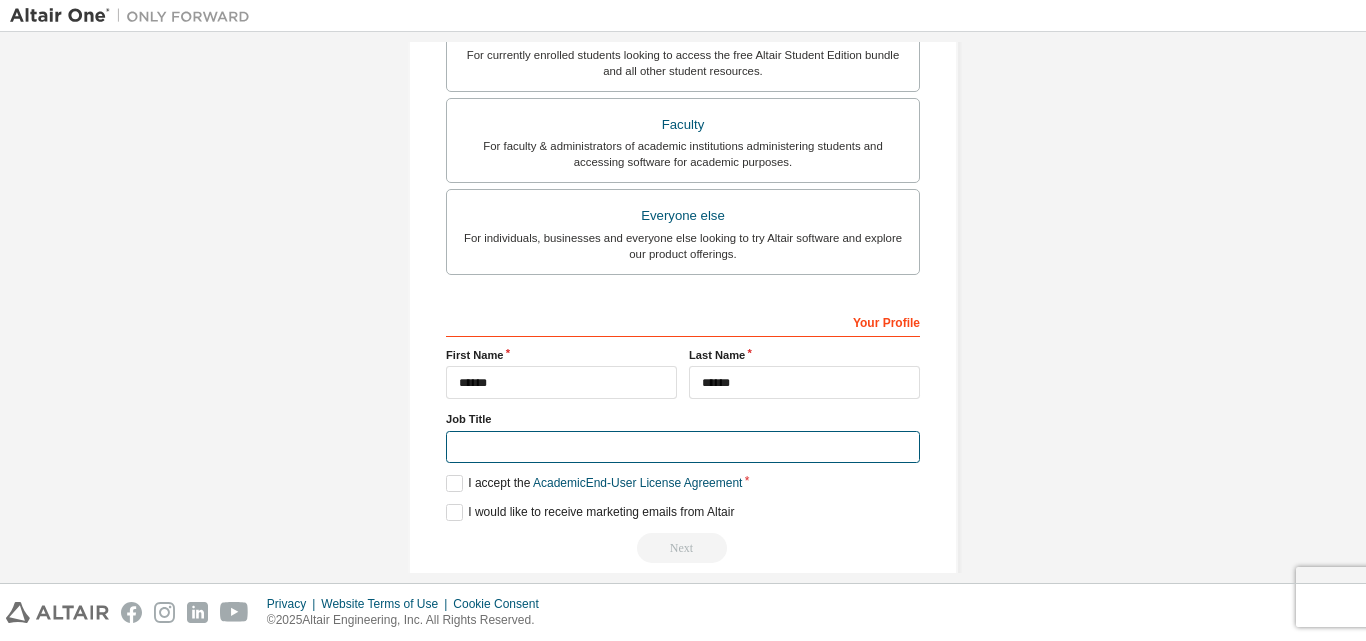 click at bounding box center [683, 447] 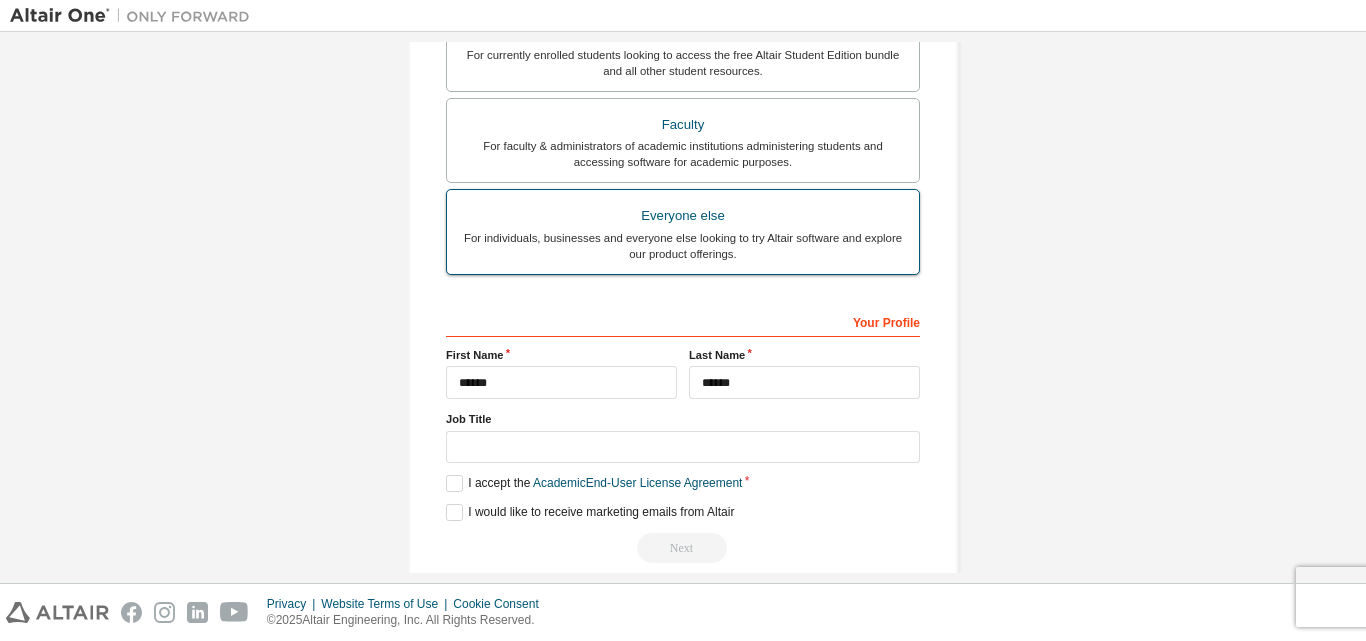 click on "Everyone else" at bounding box center [683, 216] 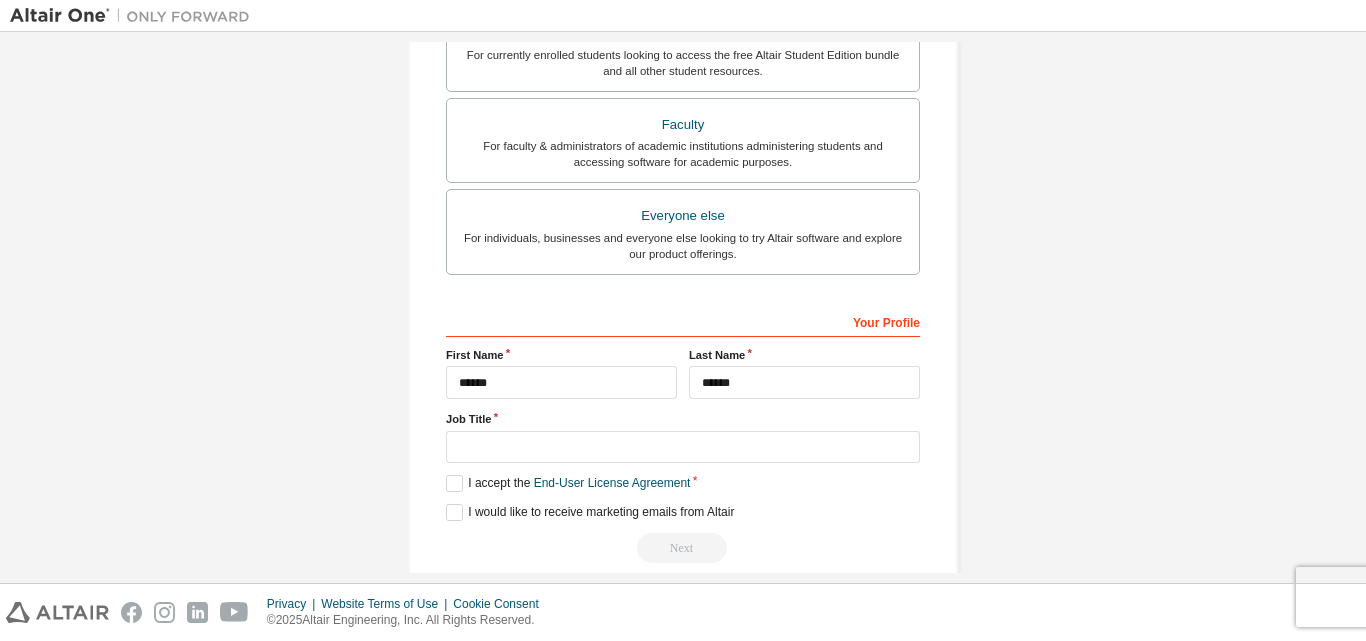 scroll, scrollTop: 528, scrollLeft: 0, axis: vertical 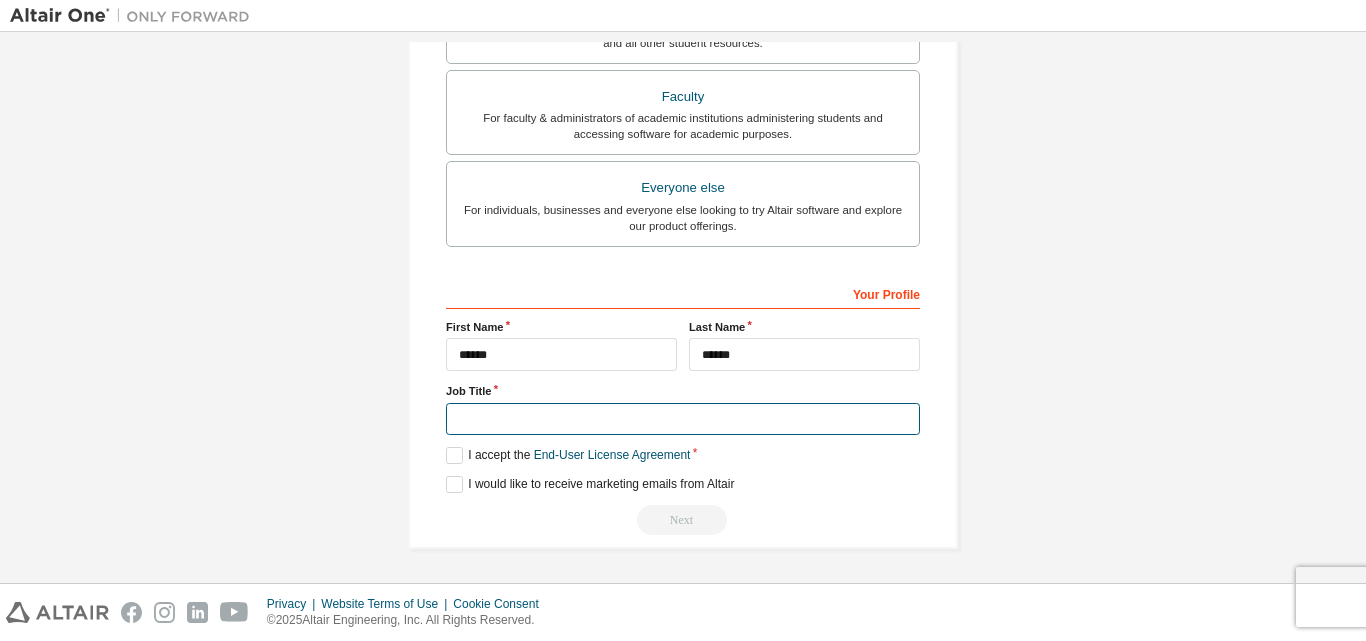 click at bounding box center [683, 419] 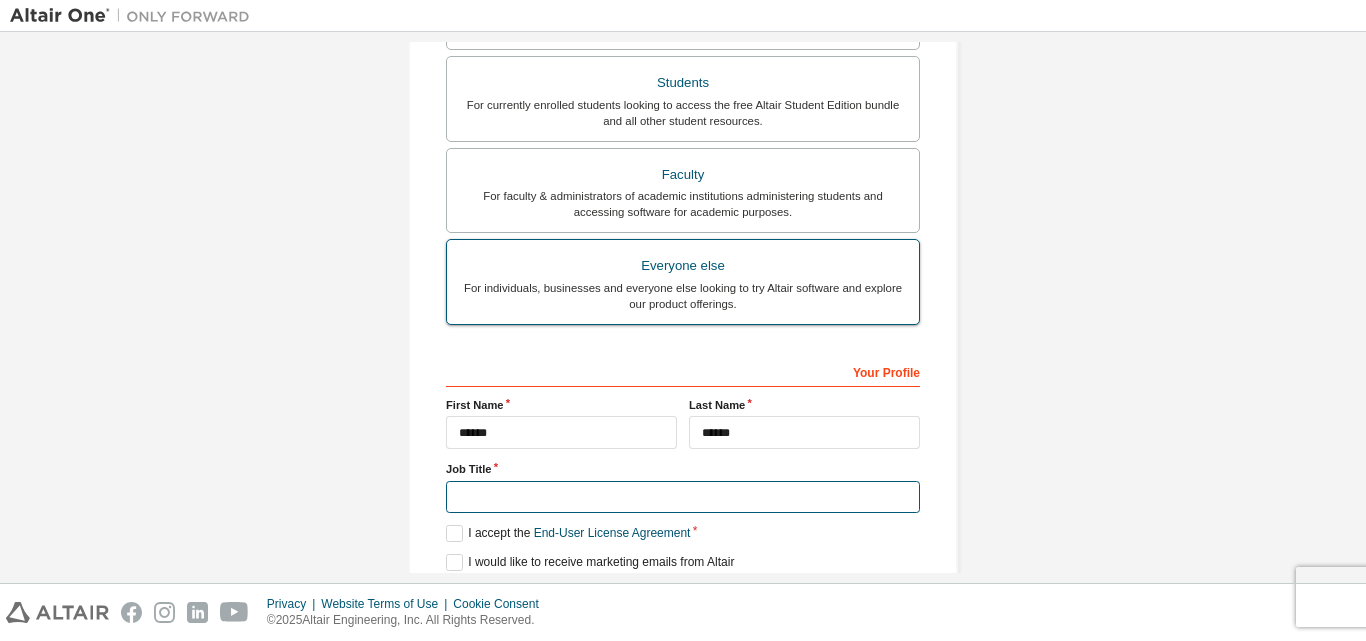 scroll, scrollTop: 328, scrollLeft: 0, axis: vertical 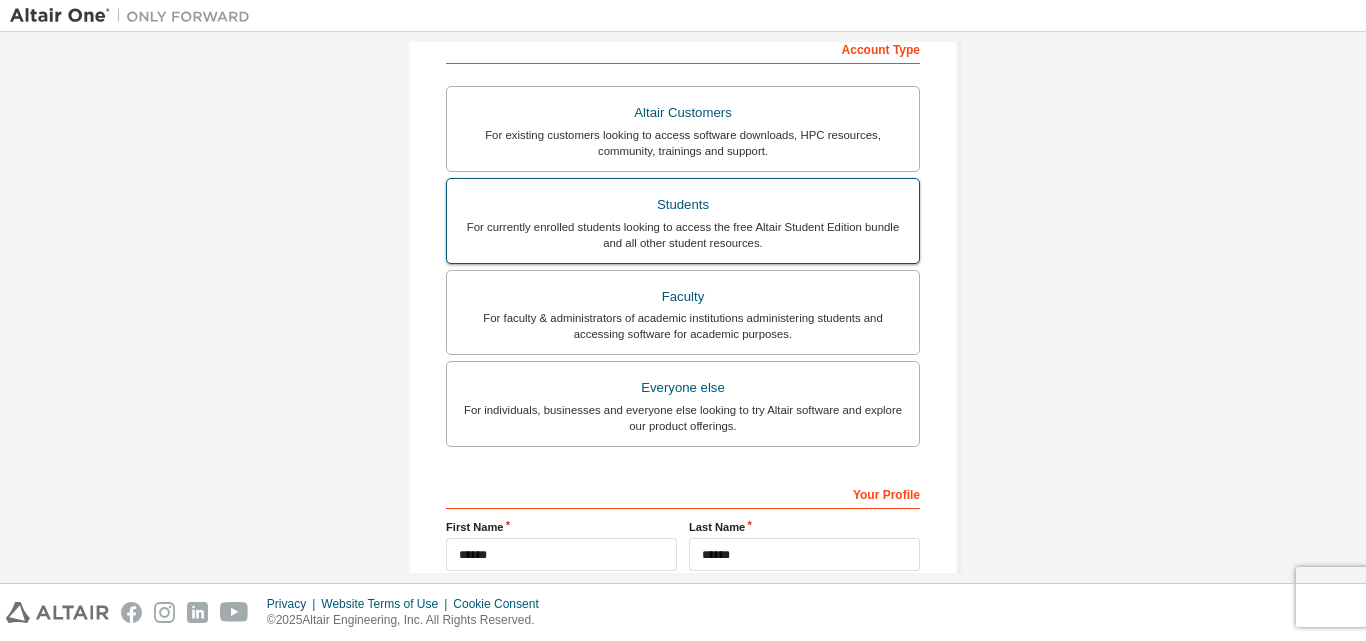 click on "Students For currently enrolled students looking to access the free Altair Student Edition bundle and all other student resources." at bounding box center [683, 221] 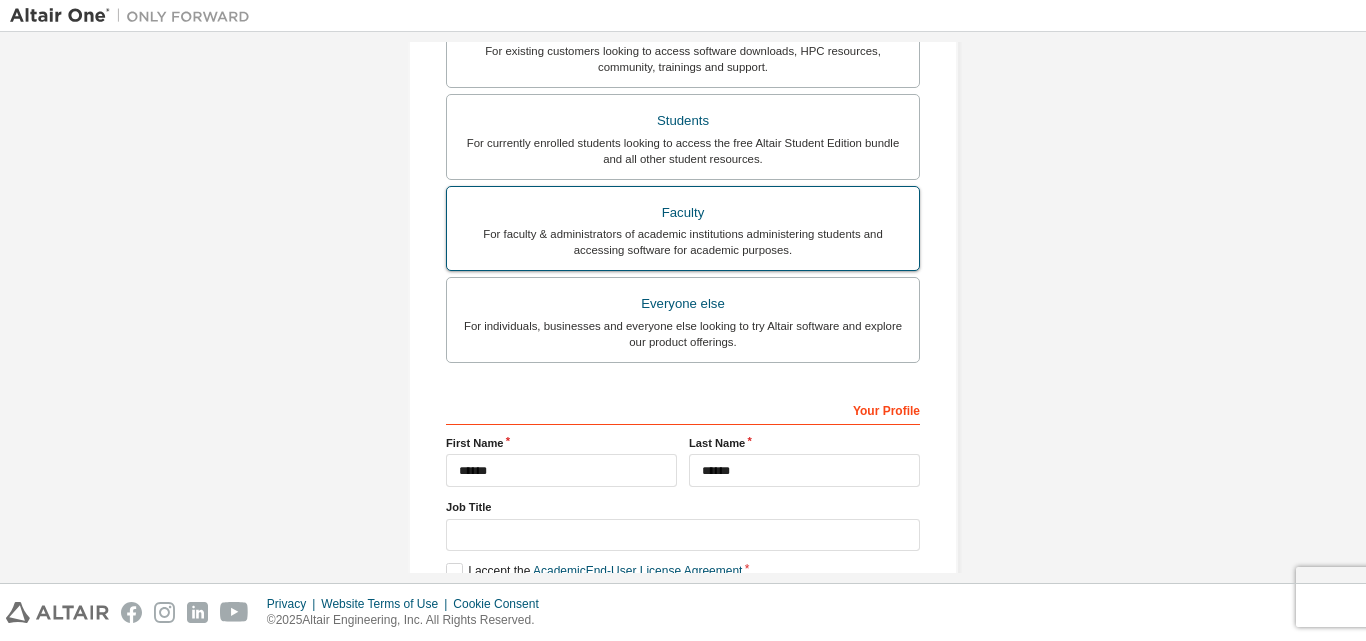 scroll, scrollTop: 528, scrollLeft: 0, axis: vertical 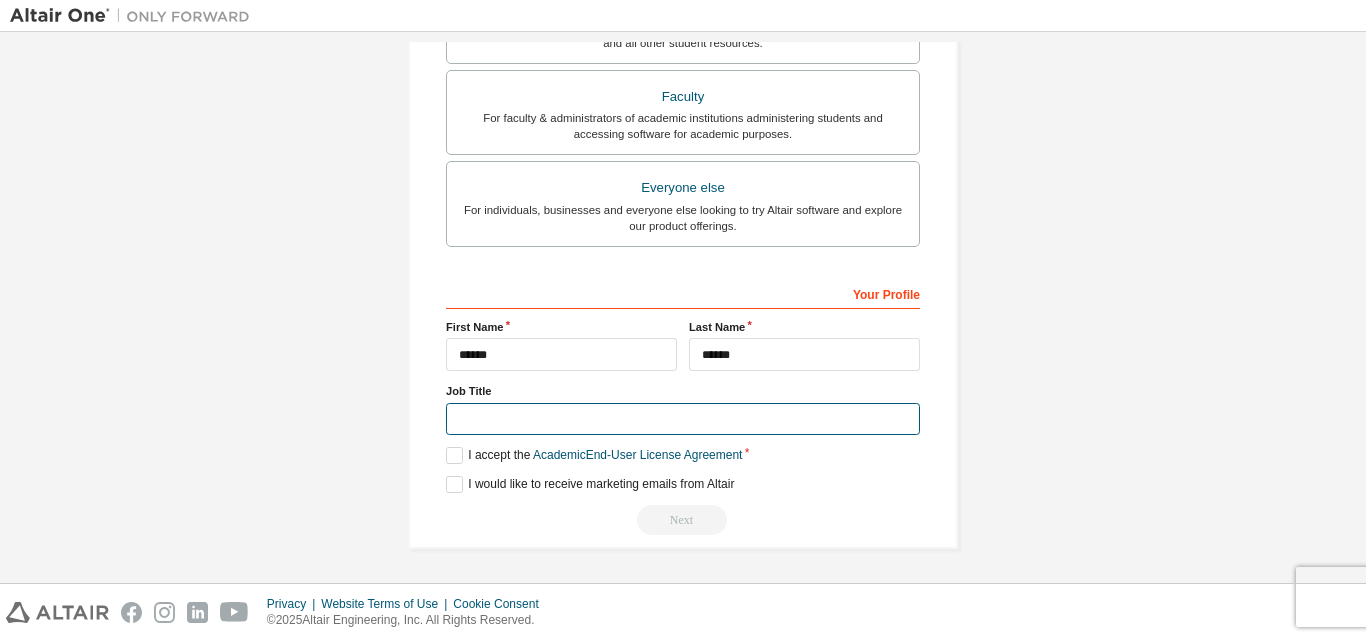 click at bounding box center [683, 419] 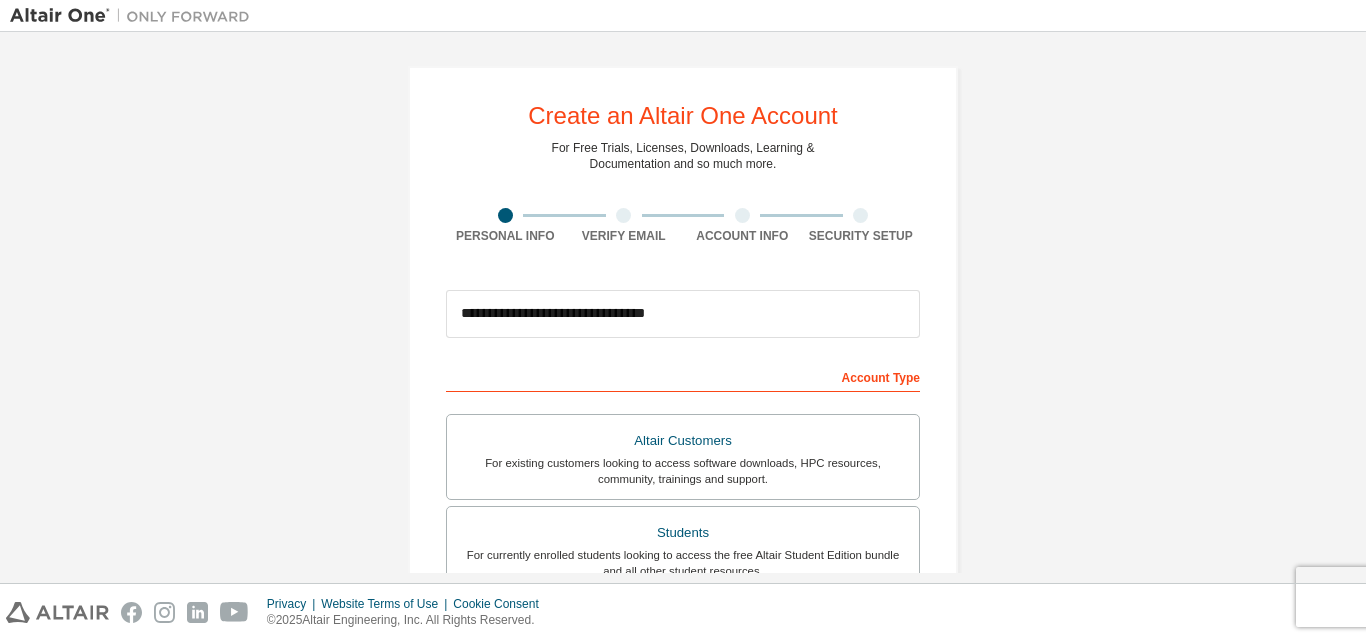 scroll, scrollTop: 500, scrollLeft: 0, axis: vertical 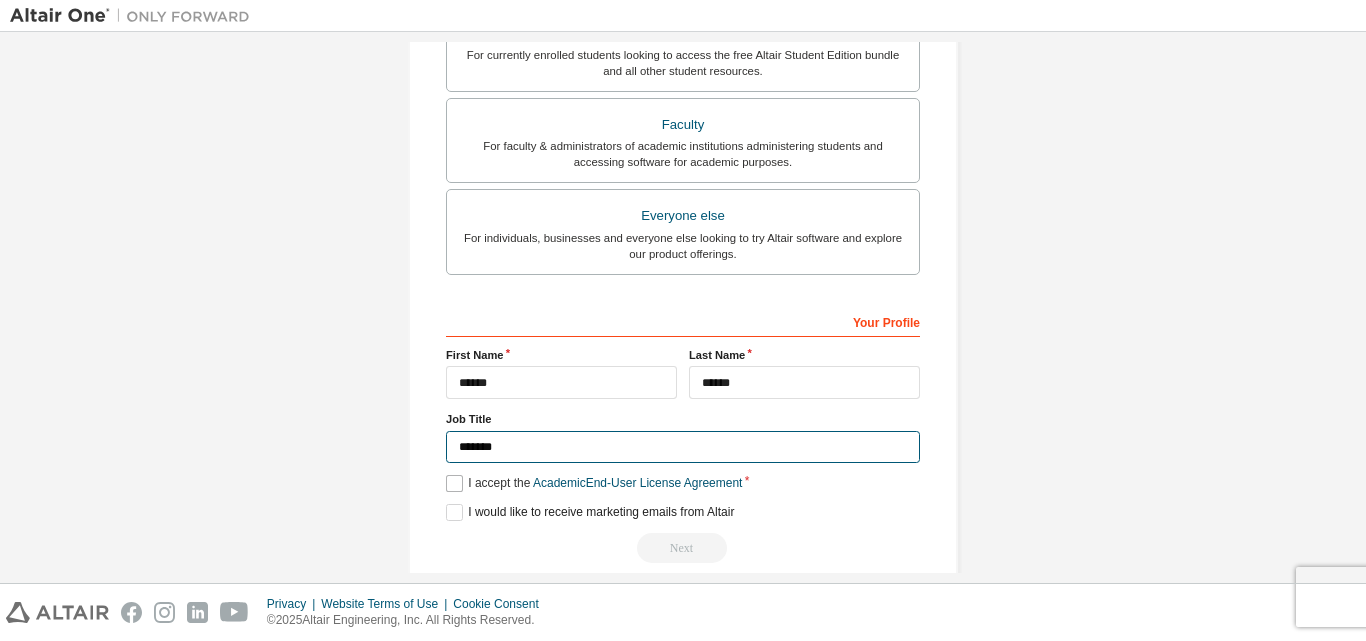 type on "*******" 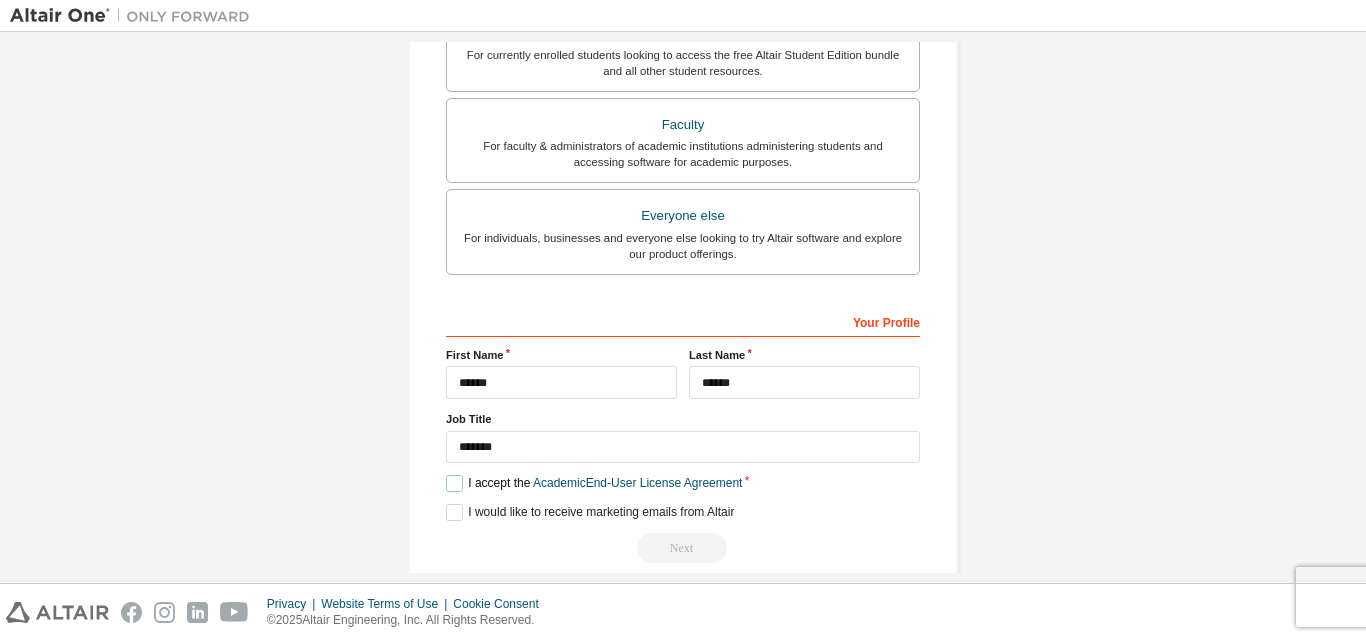 click on "I accept the   Academic   End-User License Agreement" at bounding box center [594, 483] 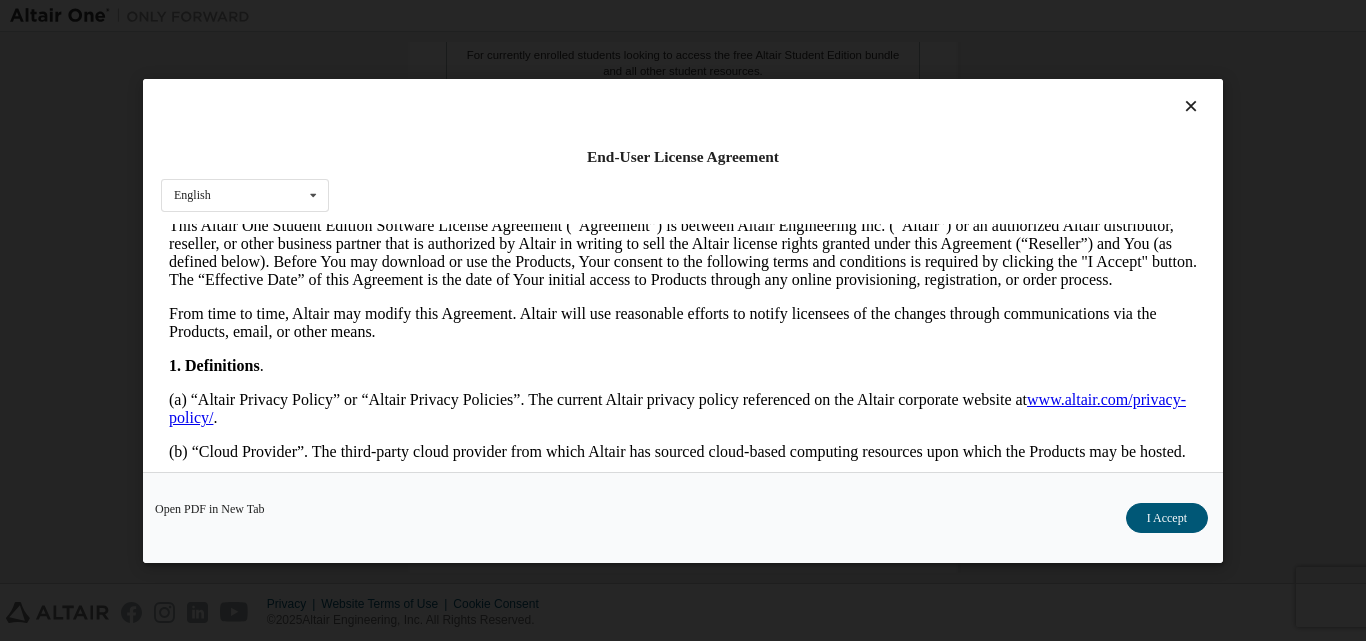 scroll, scrollTop: 600, scrollLeft: 0, axis: vertical 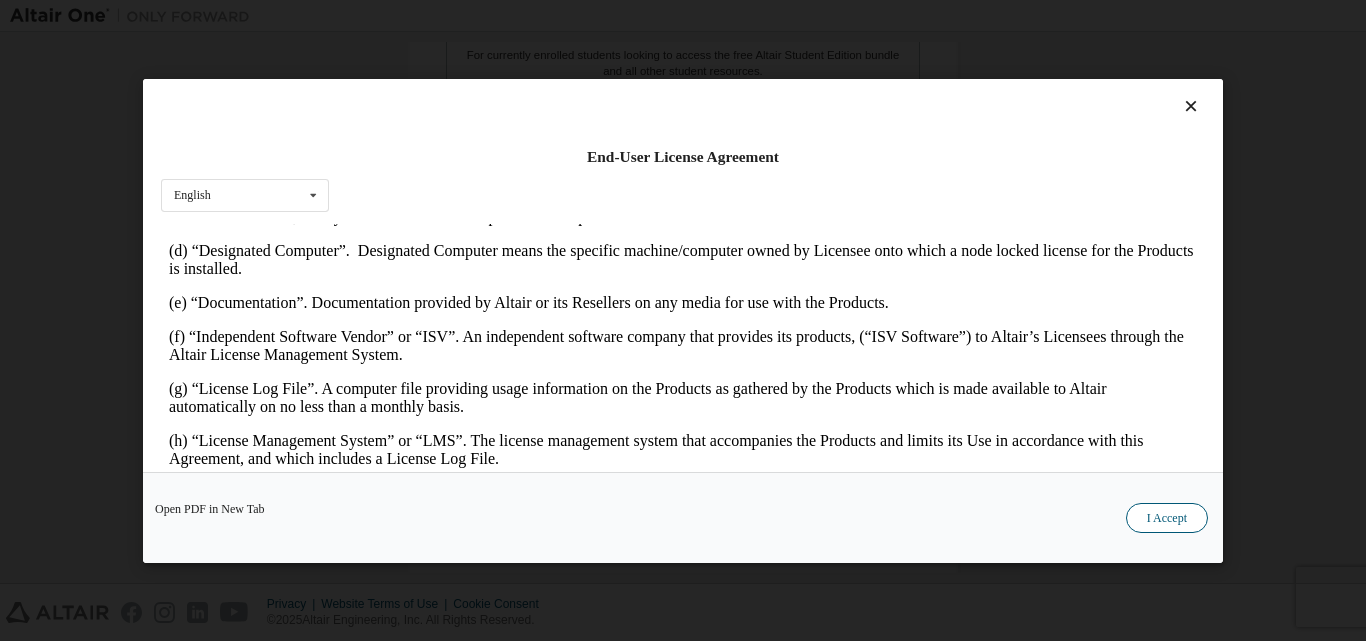 click on "I Accept" at bounding box center [1167, 517] 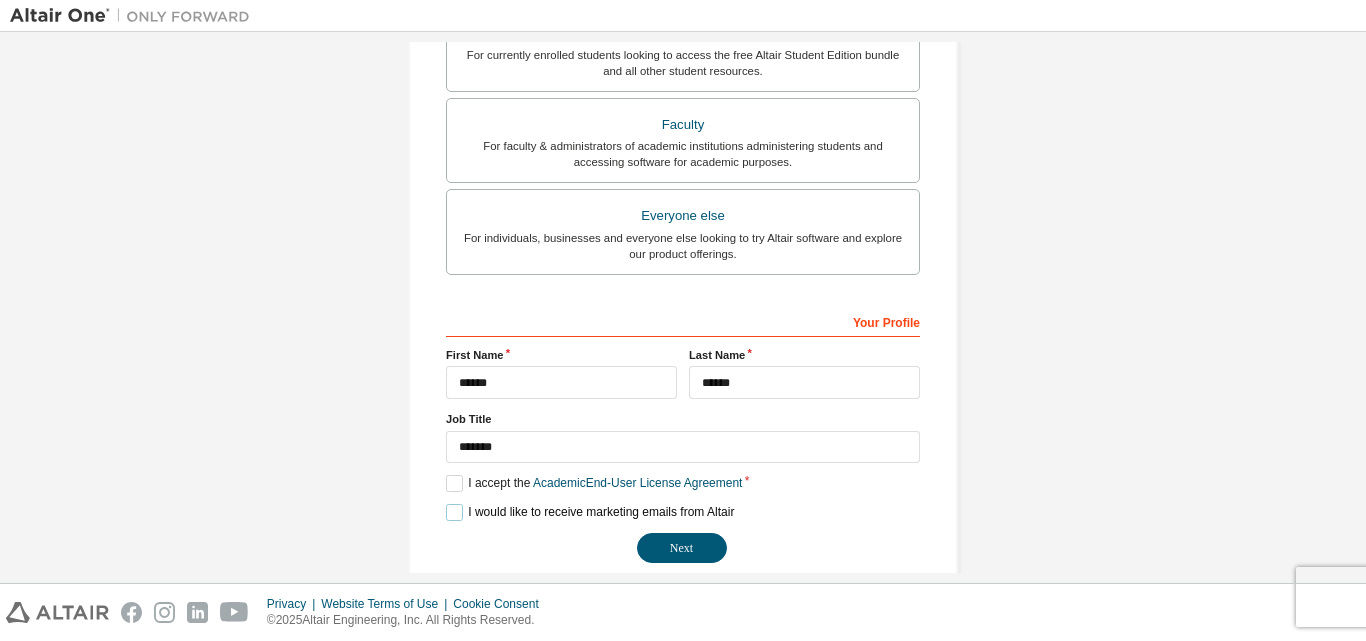 click on "I would like to receive marketing emails from Altair" at bounding box center (590, 512) 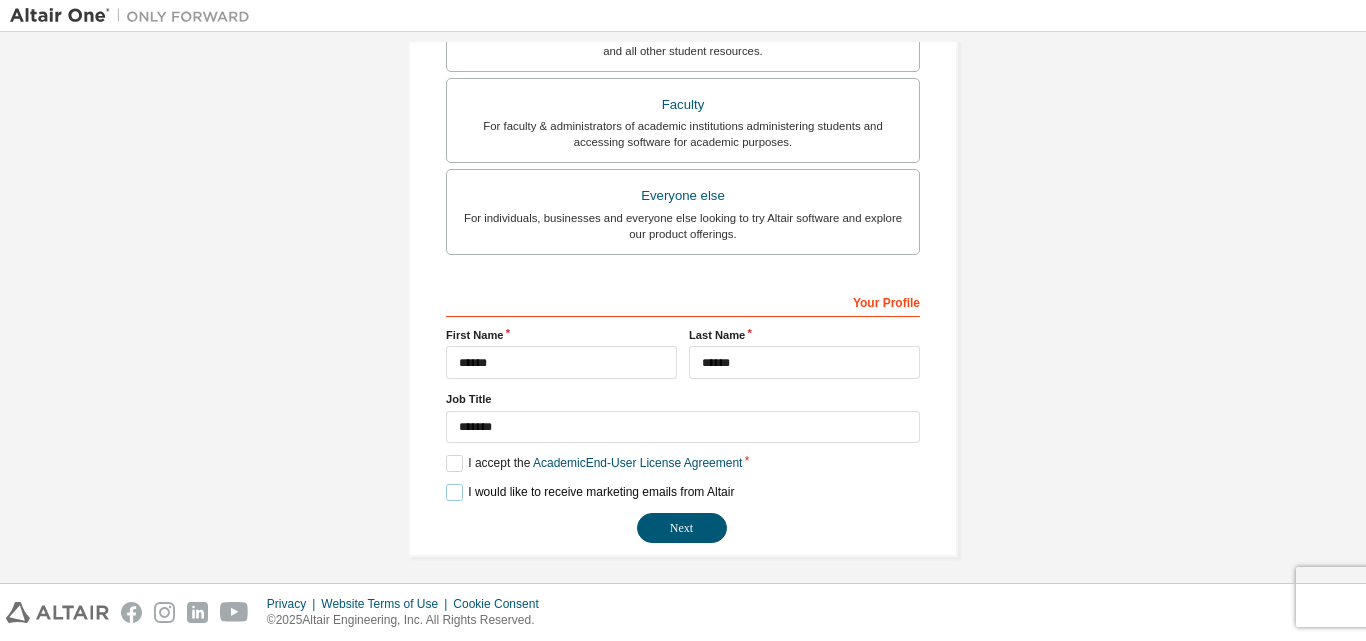 scroll, scrollTop: 528, scrollLeft: 0, axis: vertical 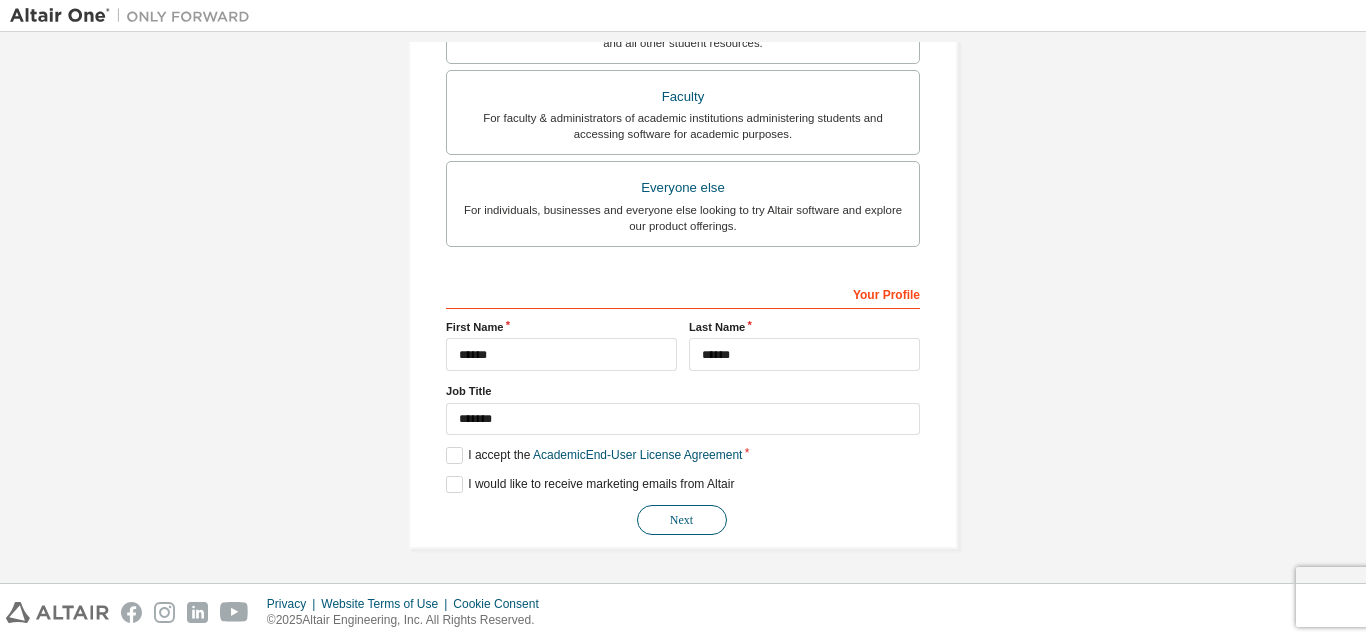 click on "Next" at bounding box center [682, 520] 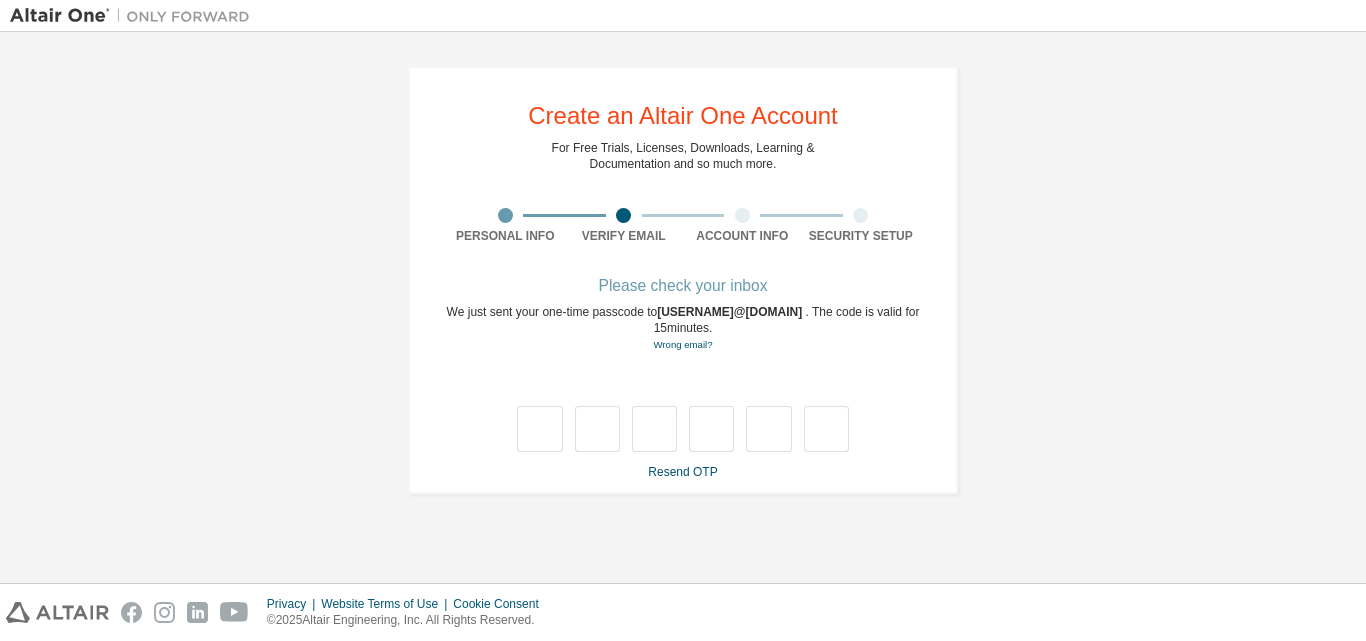 scroll, scrollTop: 0, scrollLeft: 0, axis: both 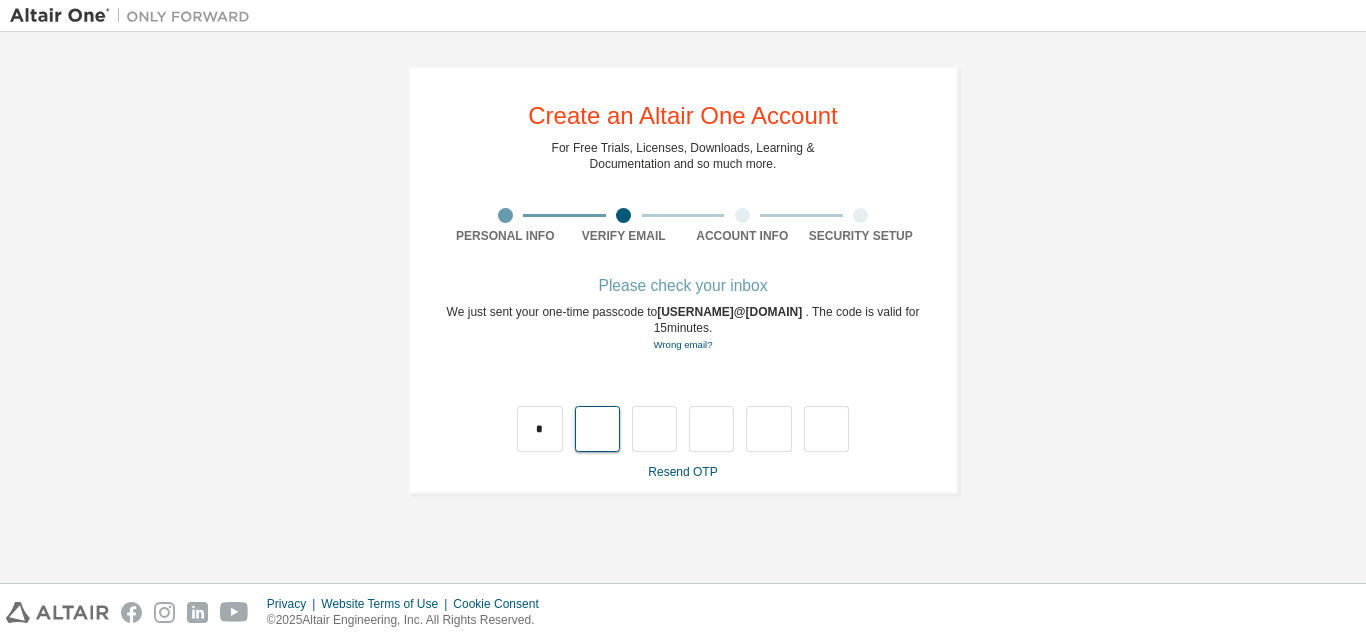 type on "*" 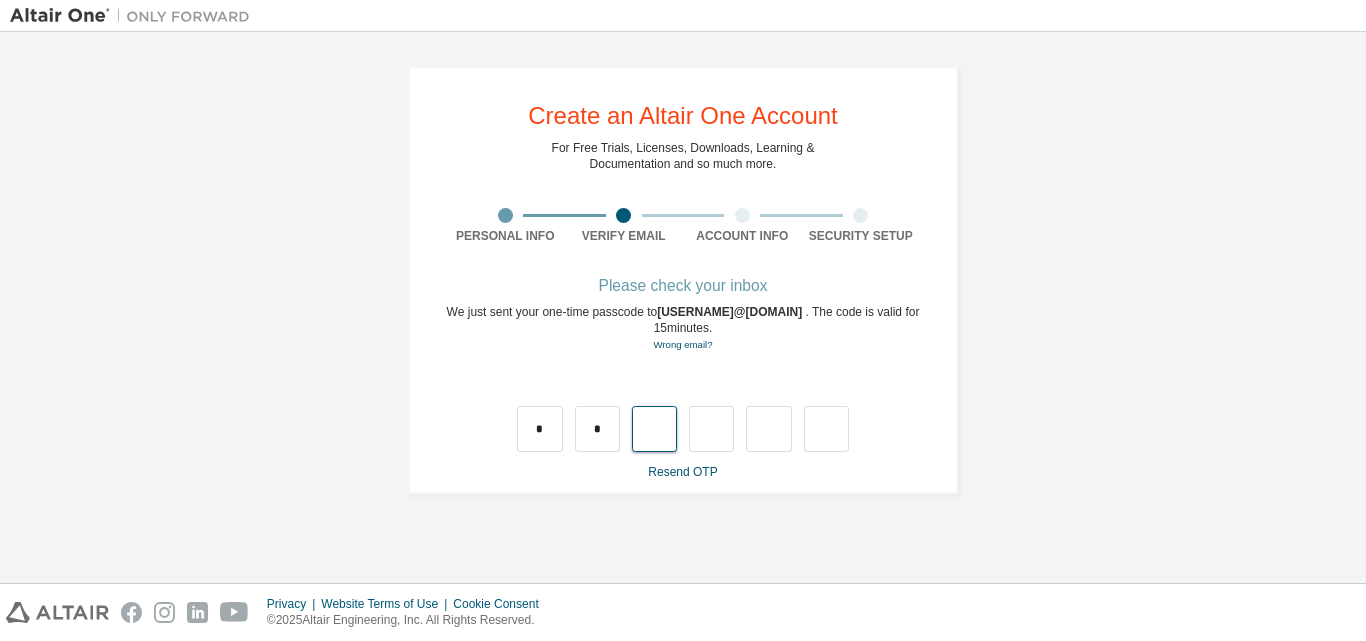 type on "*" 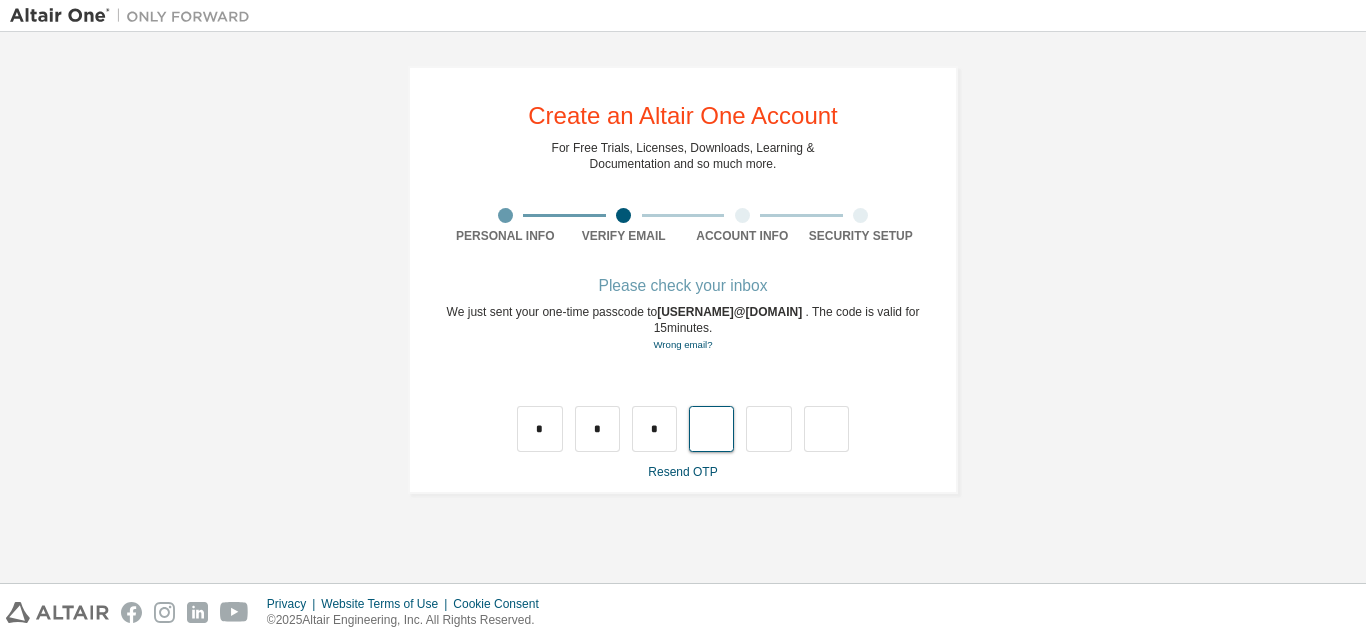 type on "*" 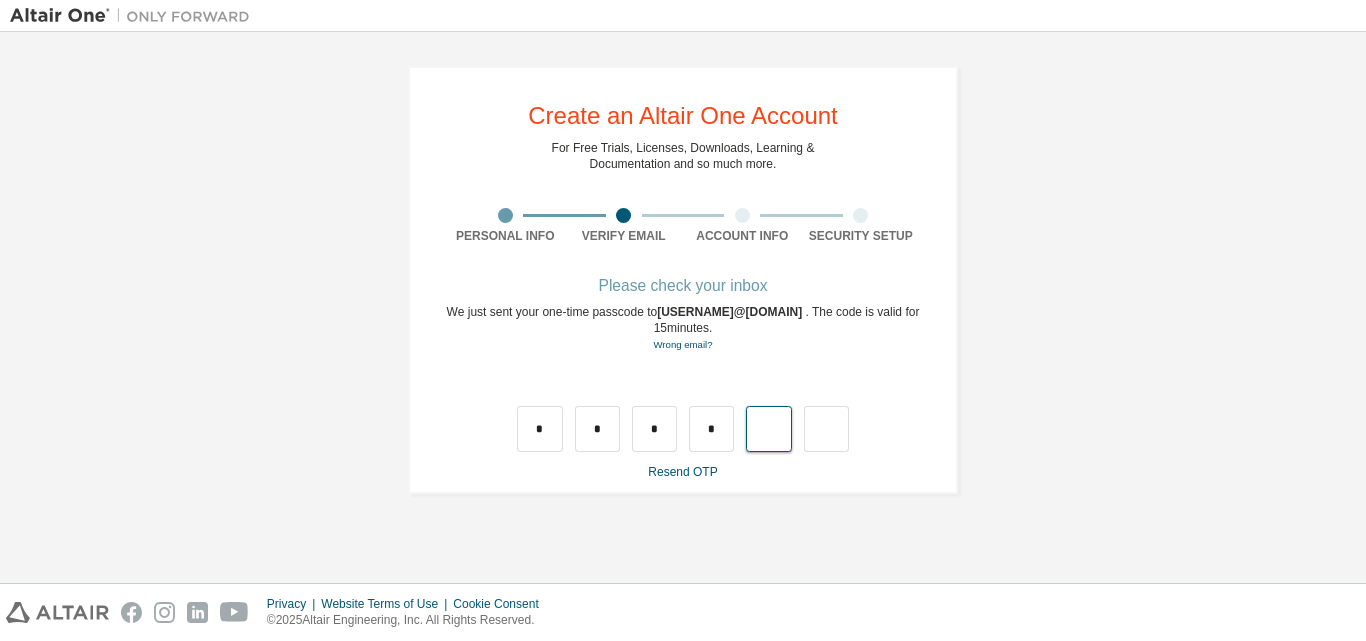 type on "*" 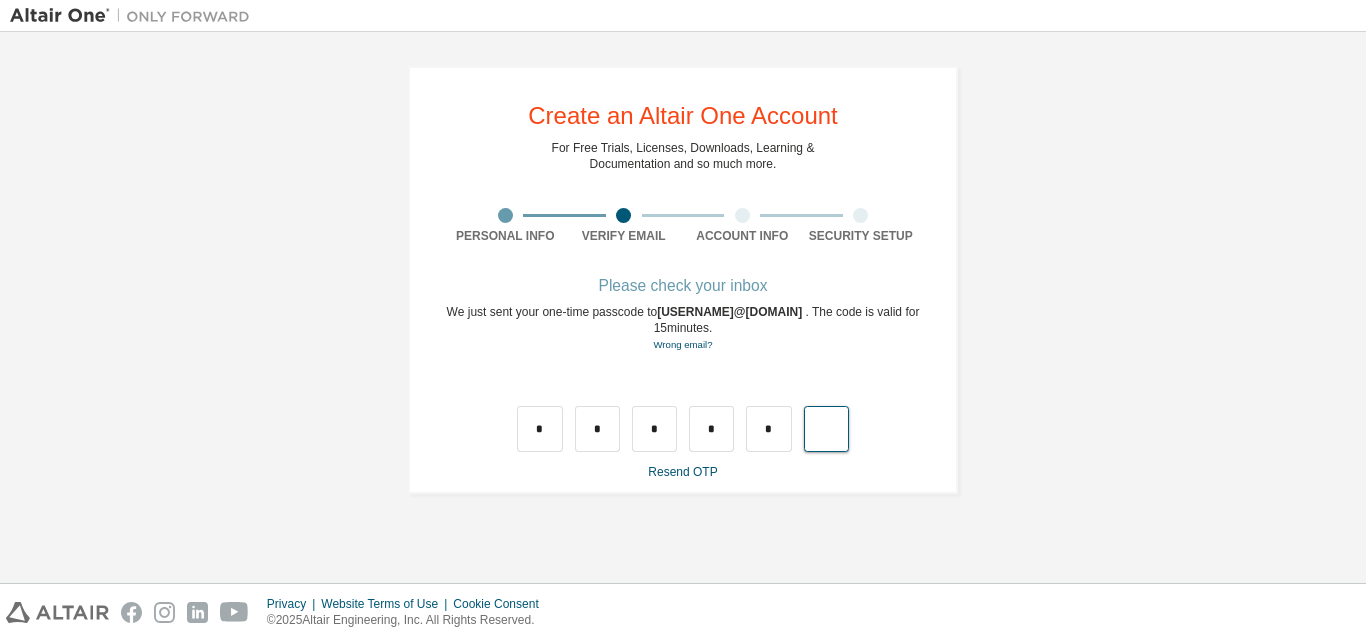 type on "*" 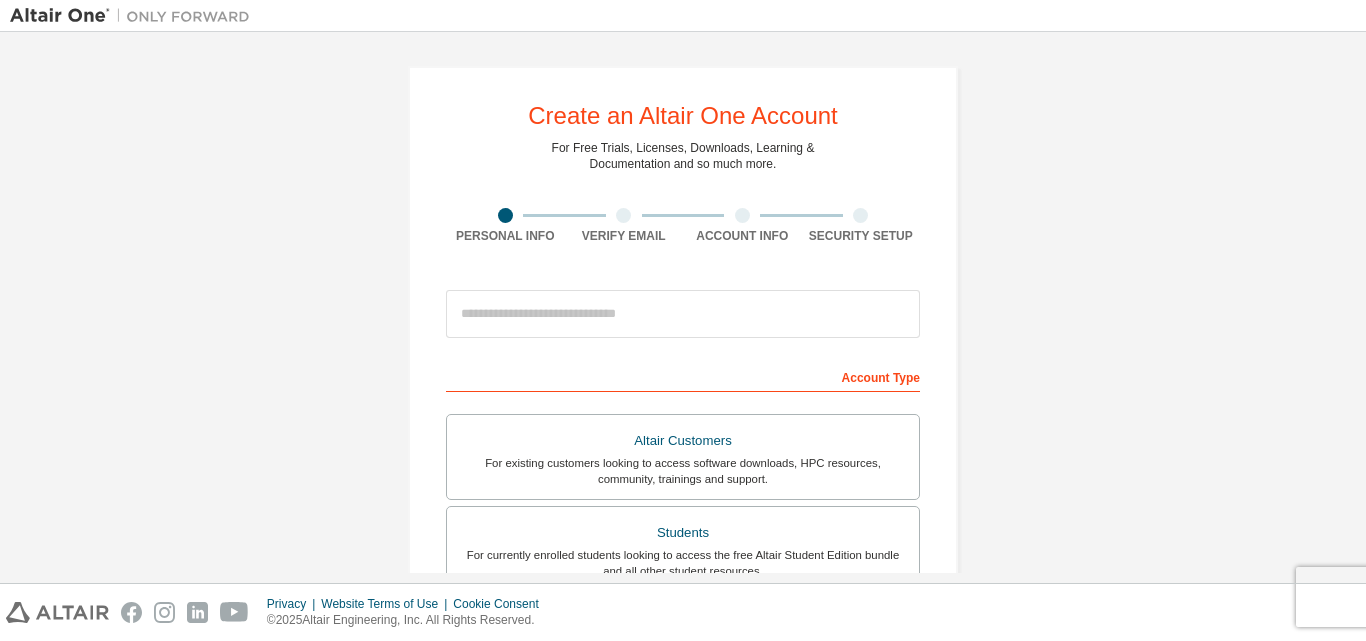 scroll, scrollTop: 0, scrollLeft: 0, axis: both 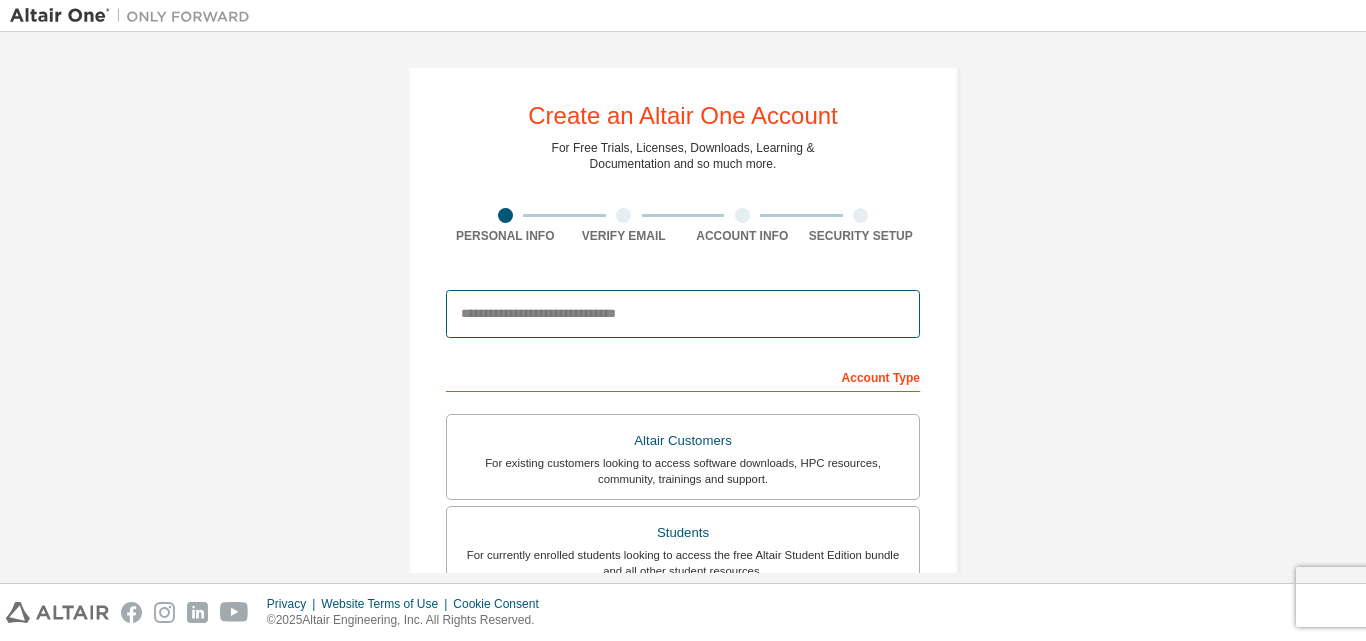 click at bounding box center [683, 314] 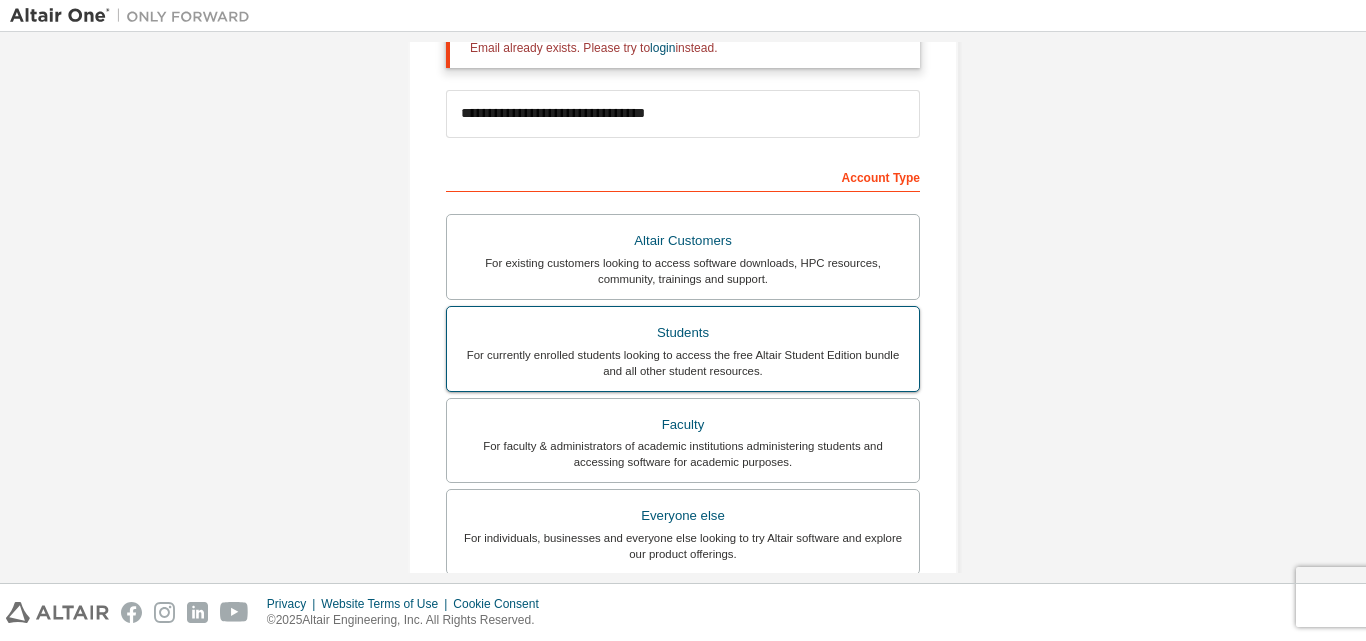 click on "For currently enrolled students looking to access the free Altair Student Edition bundle and all other student resources." at bounding box center [683, 363] 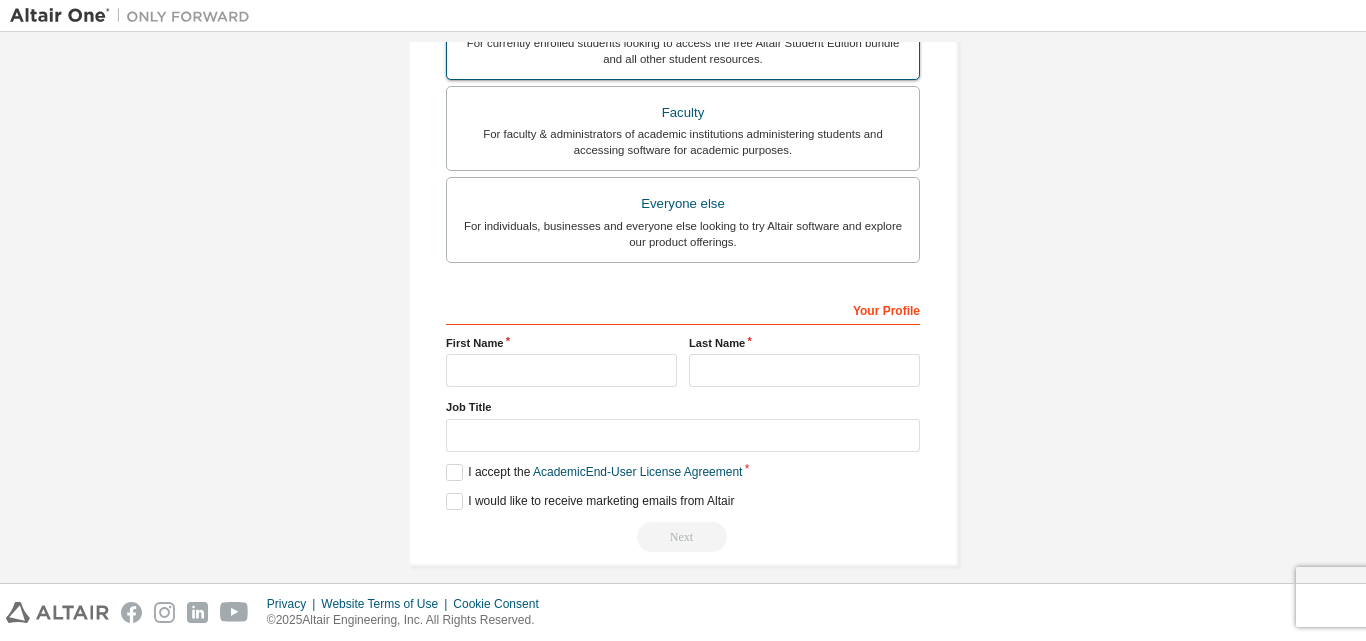 scroll, scrollTop: 592, scrollLeft: 0, axis: vertical 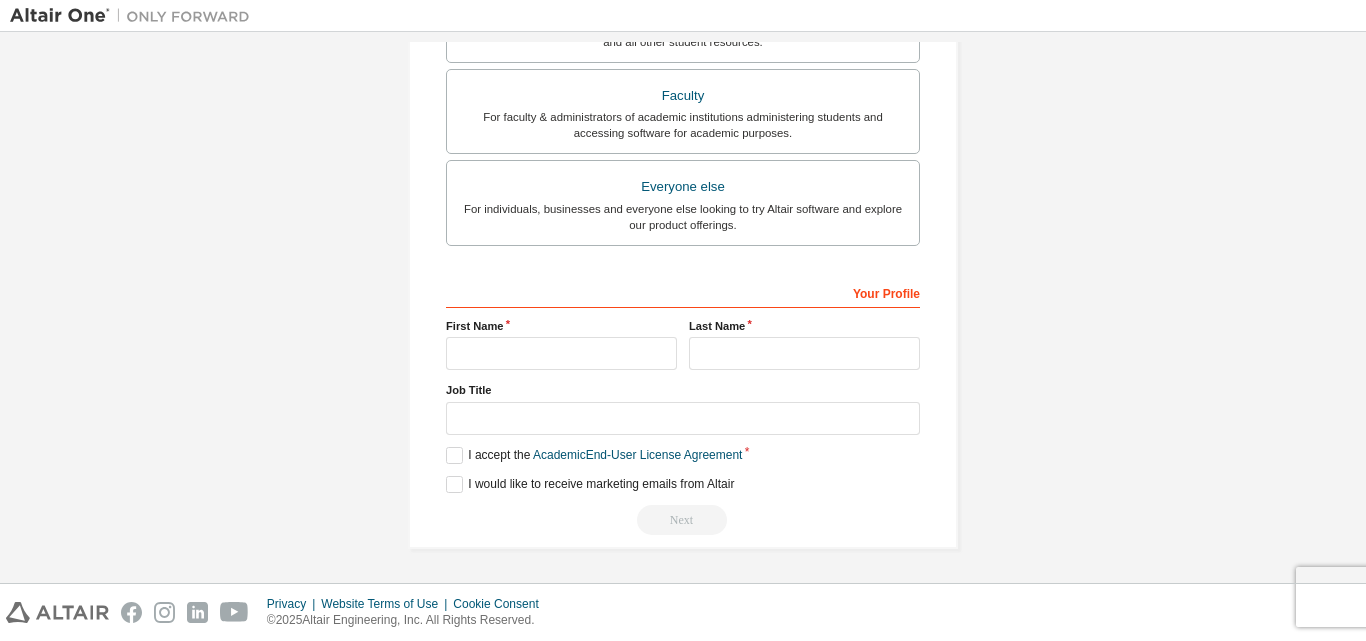 click on "First Name" at bounding box center [561, 326] 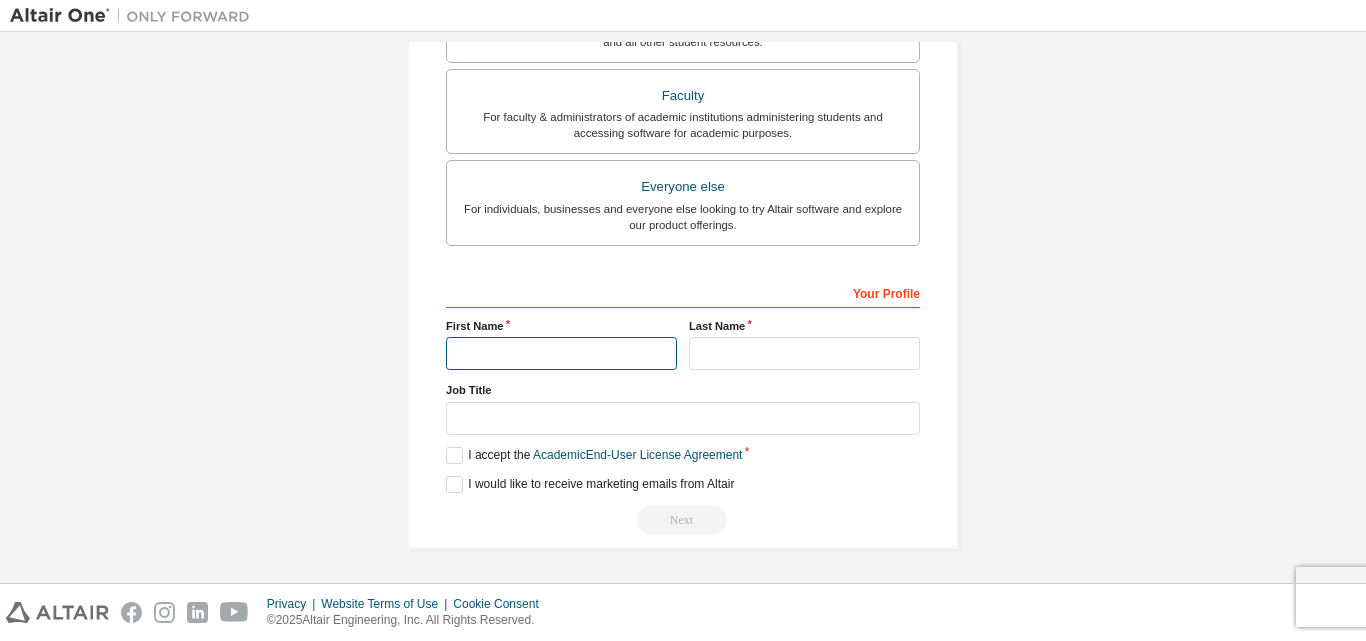 click at bounding box center (561, 353) 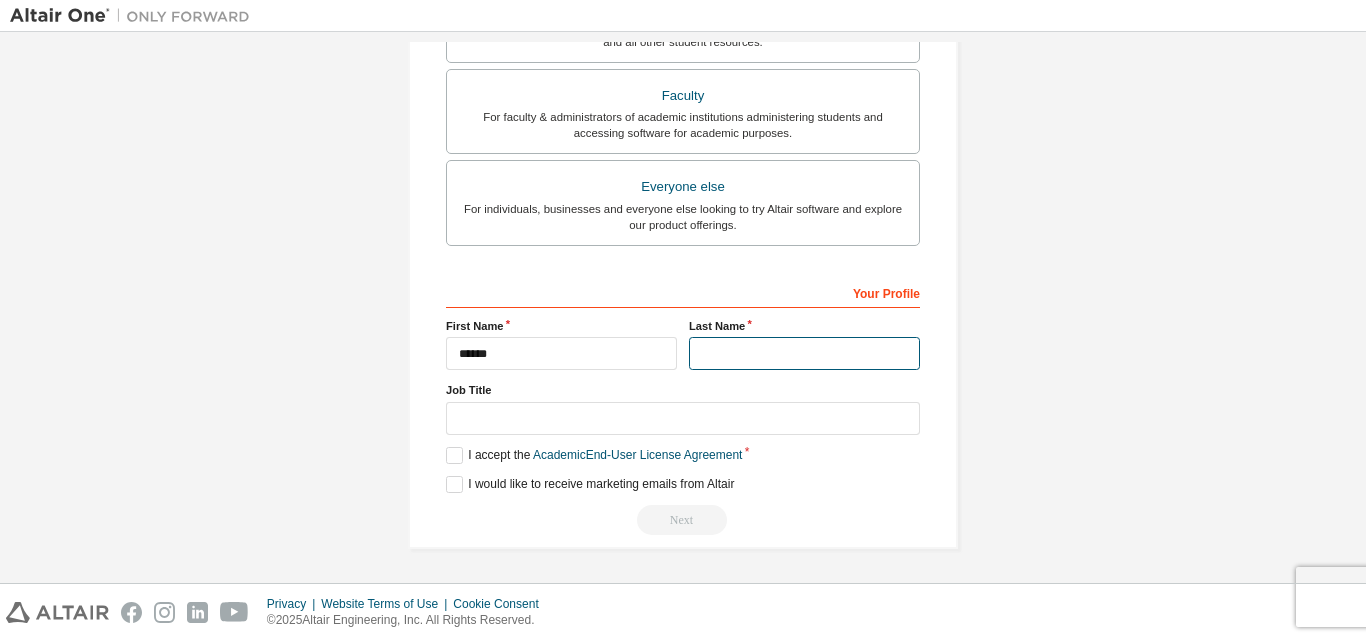 click at bounding box center [804, 353] 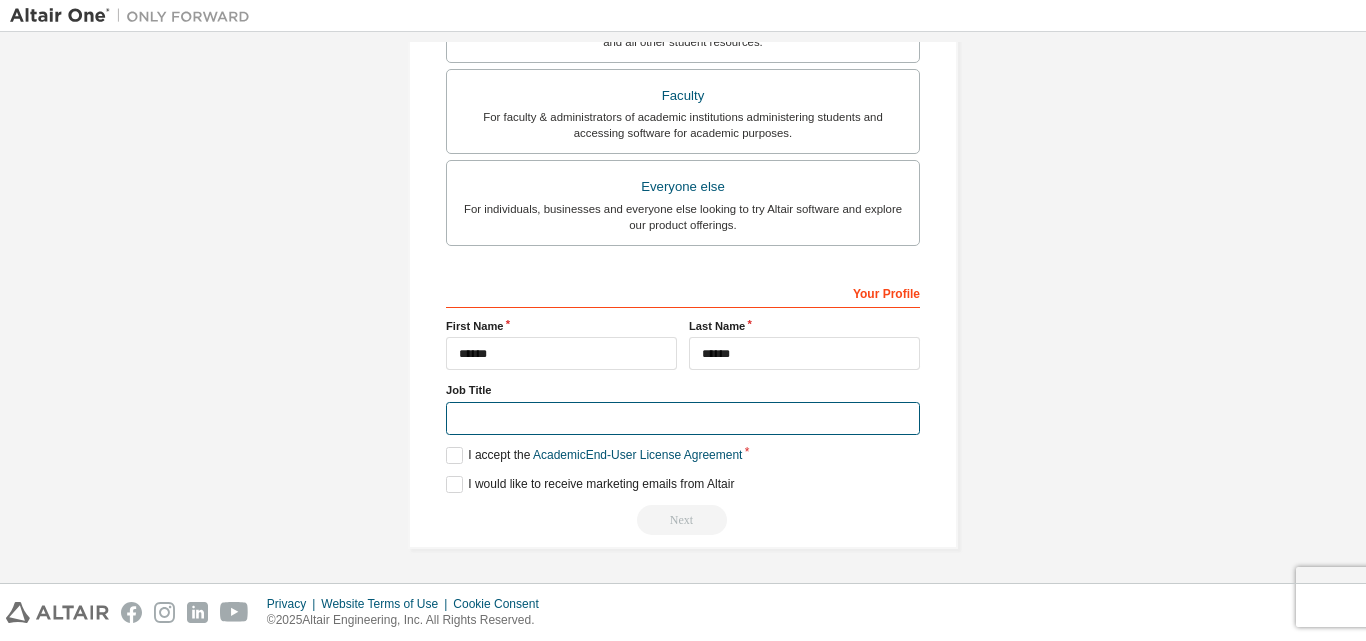 click at bounding box center [683, 418] 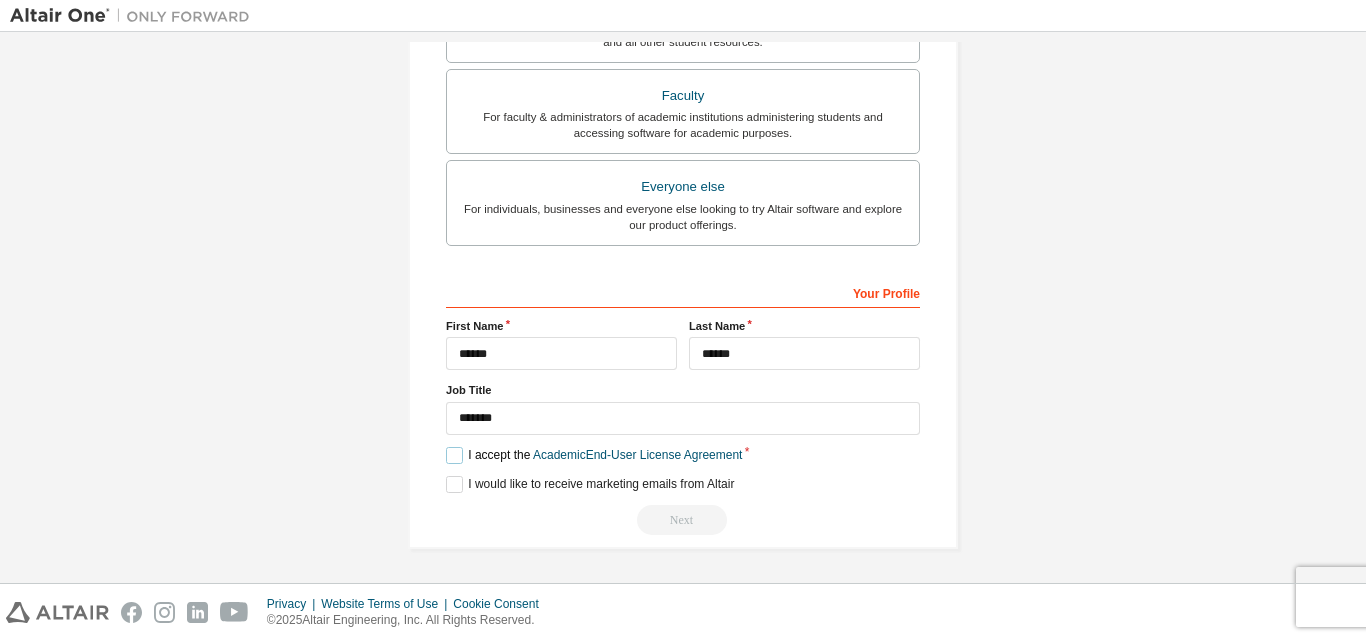 click on "I accept the   Academic   End-User License Agreement" at bounding box center (594, 455) 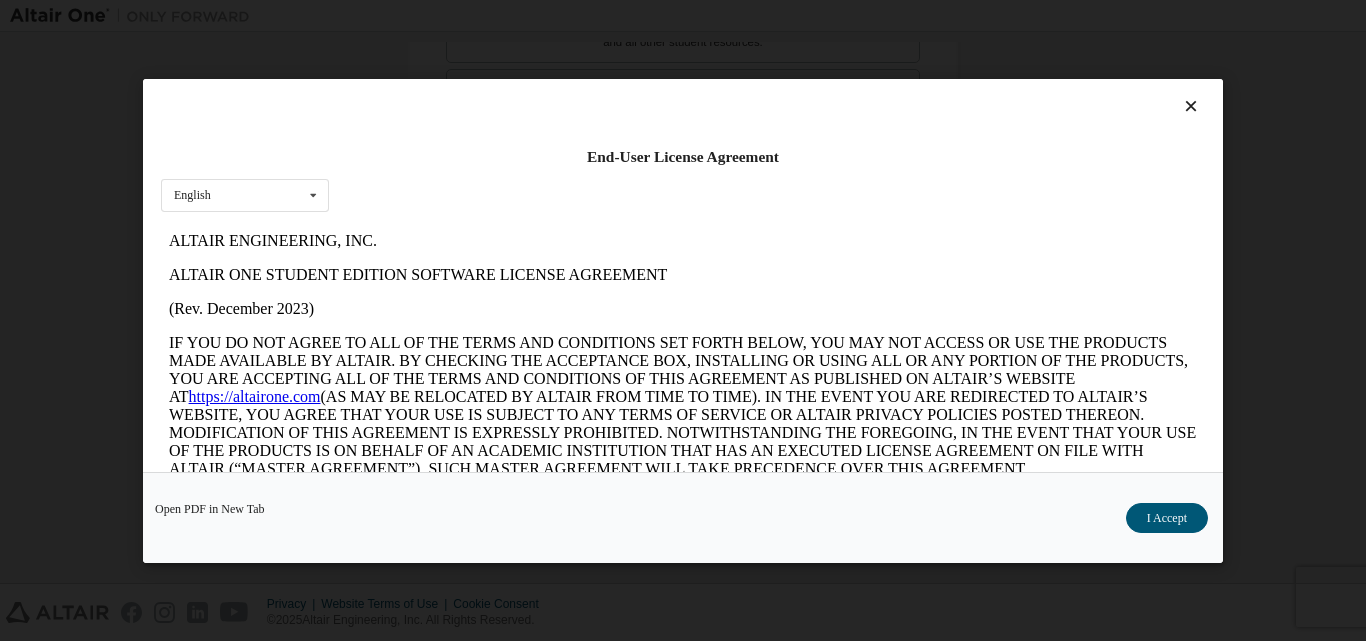 scroll, scrollTop: 0, scrollLeft: 0, axis: both 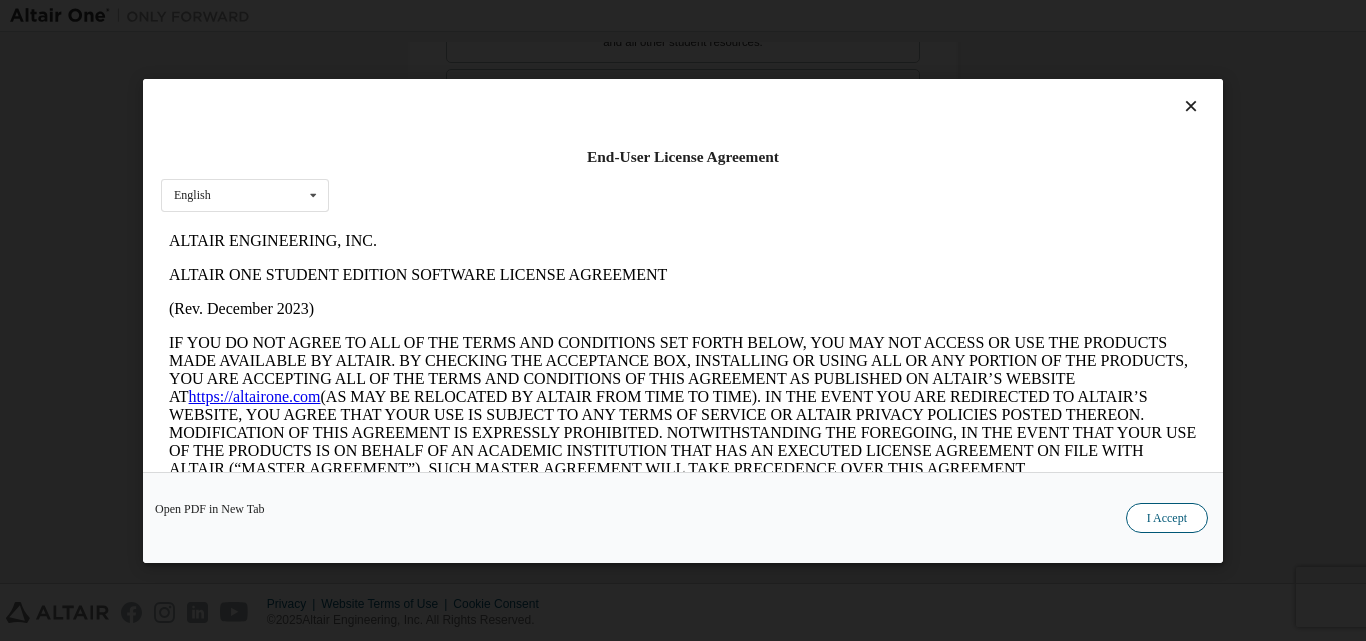 click on "I Accept" at bounding box center (1167, 517) 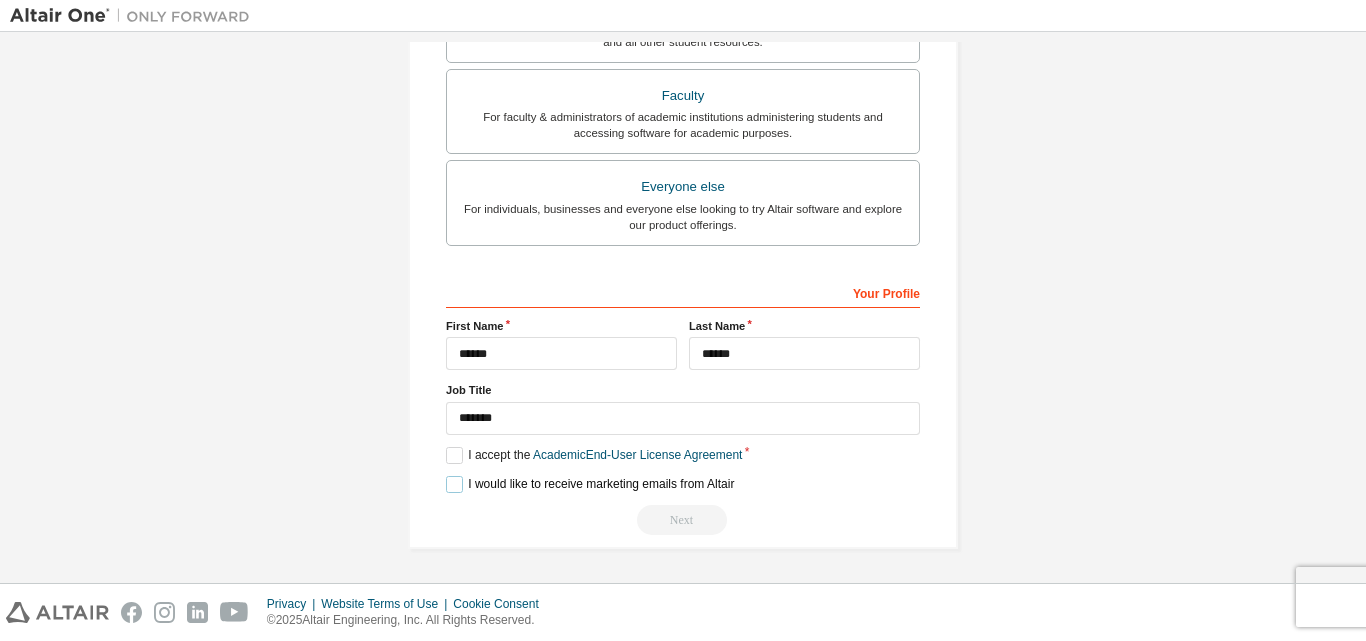 click on "I would like to receive marketing emails from Altair" at bounding box center (590, 484) 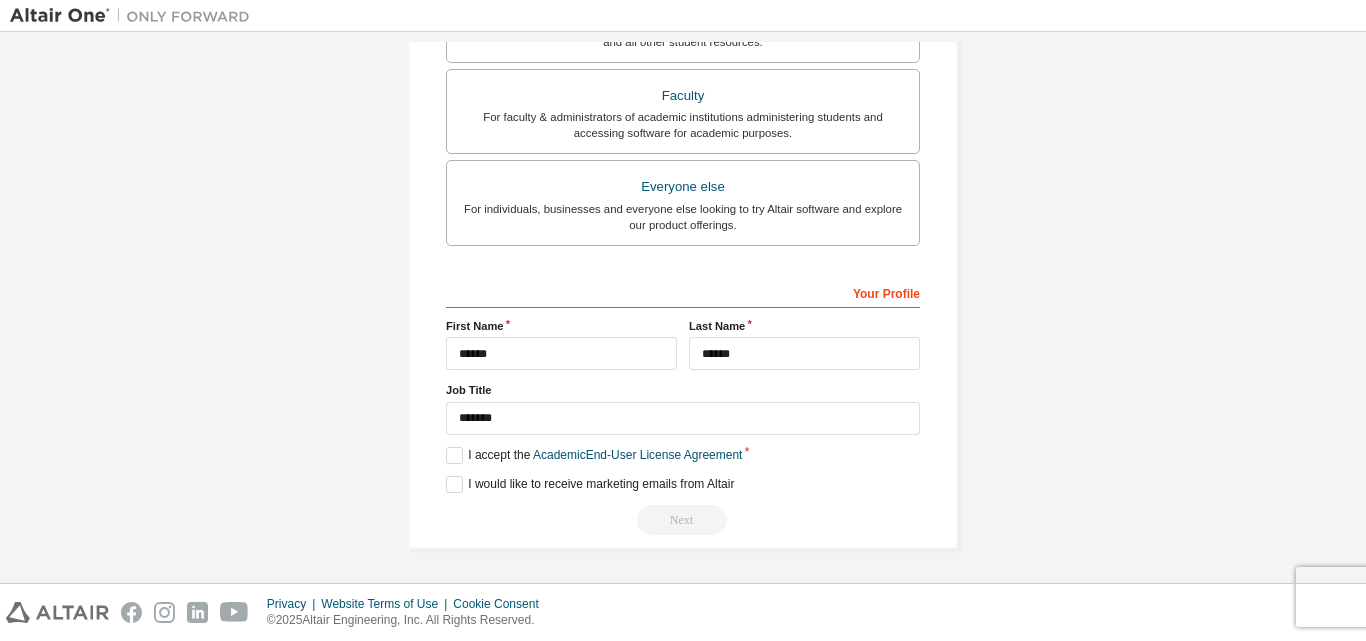 click on "Next" at bounding box center (683, 520) 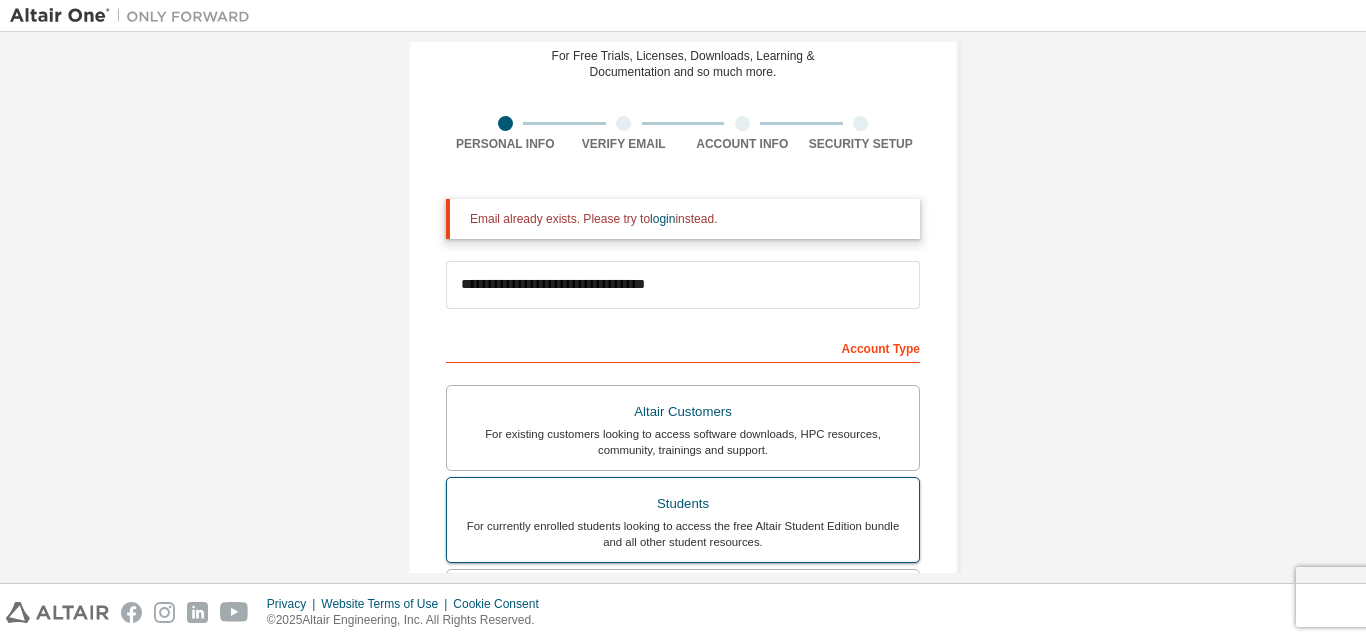 scroll, scrollTop: 0, scrollLeft: 0, axis: both 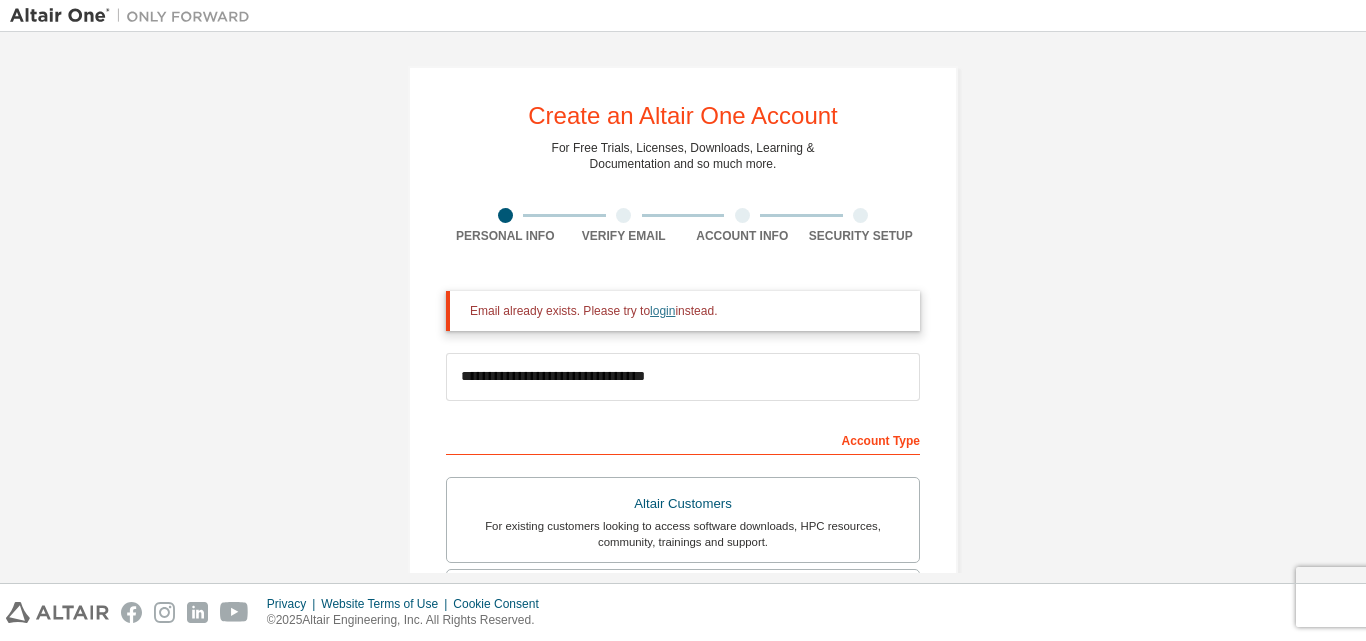 click on "login" at bounding box center [662, 311] 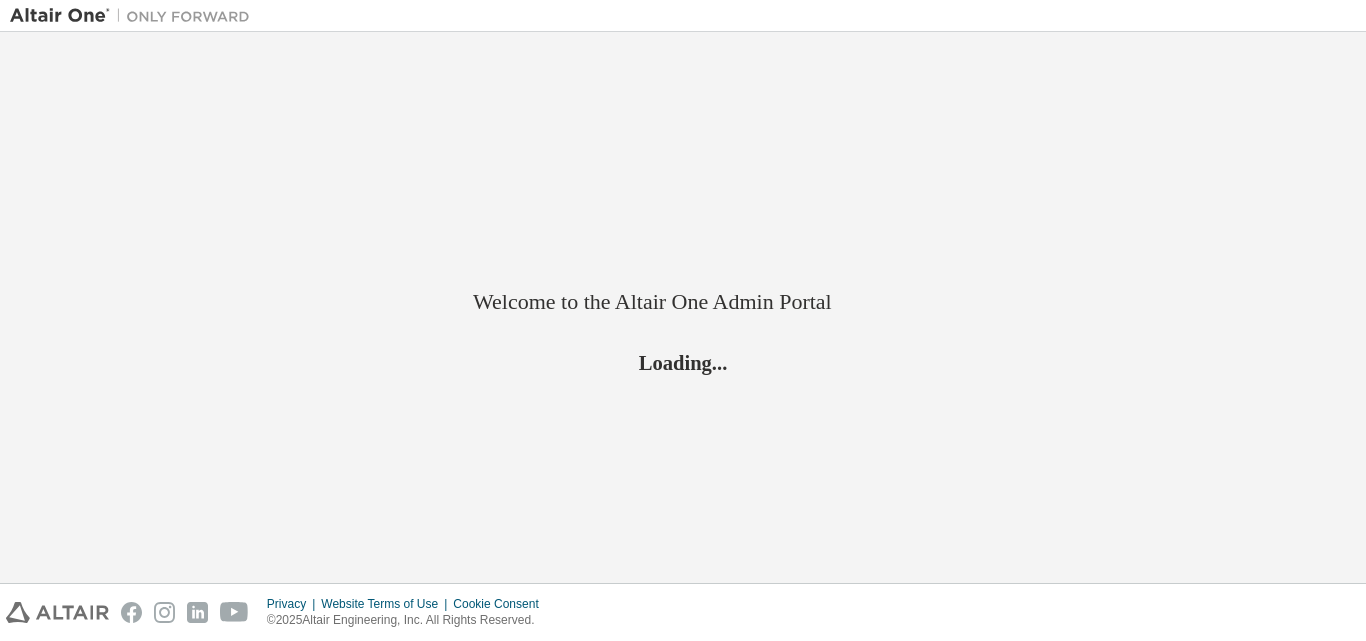 scroll, scrollTop: 0, scrollLeft: 0, axis: both 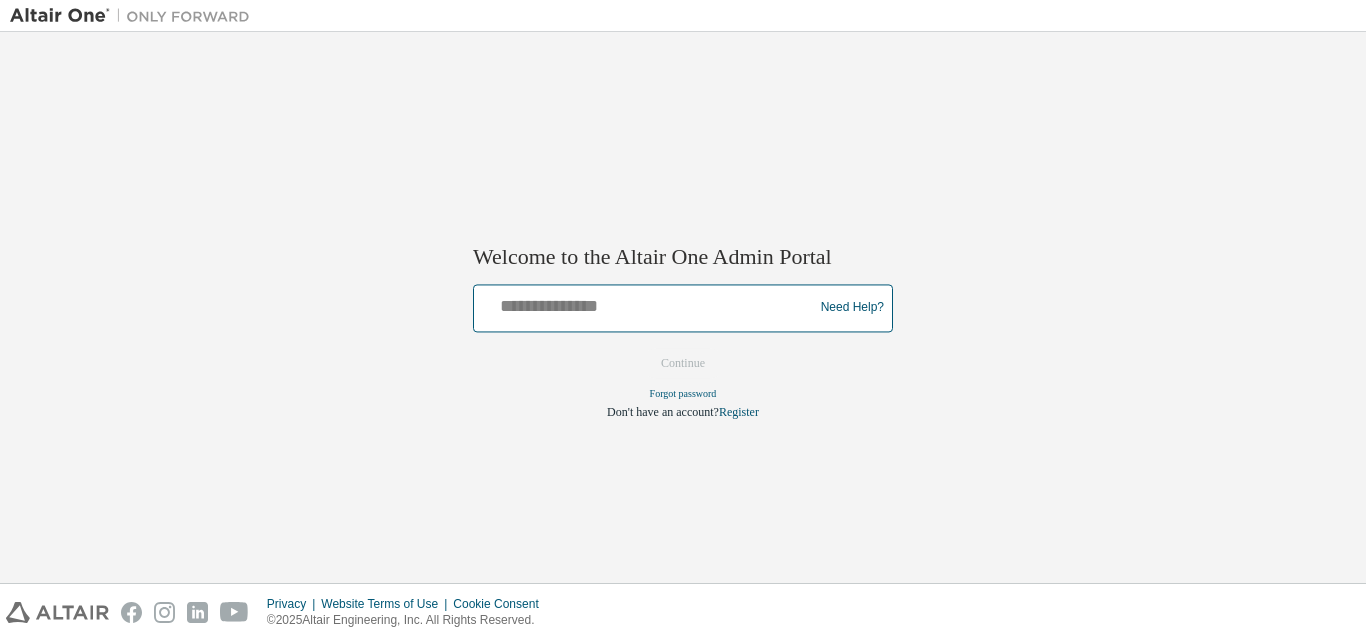 click at bounding box center [646, 303] 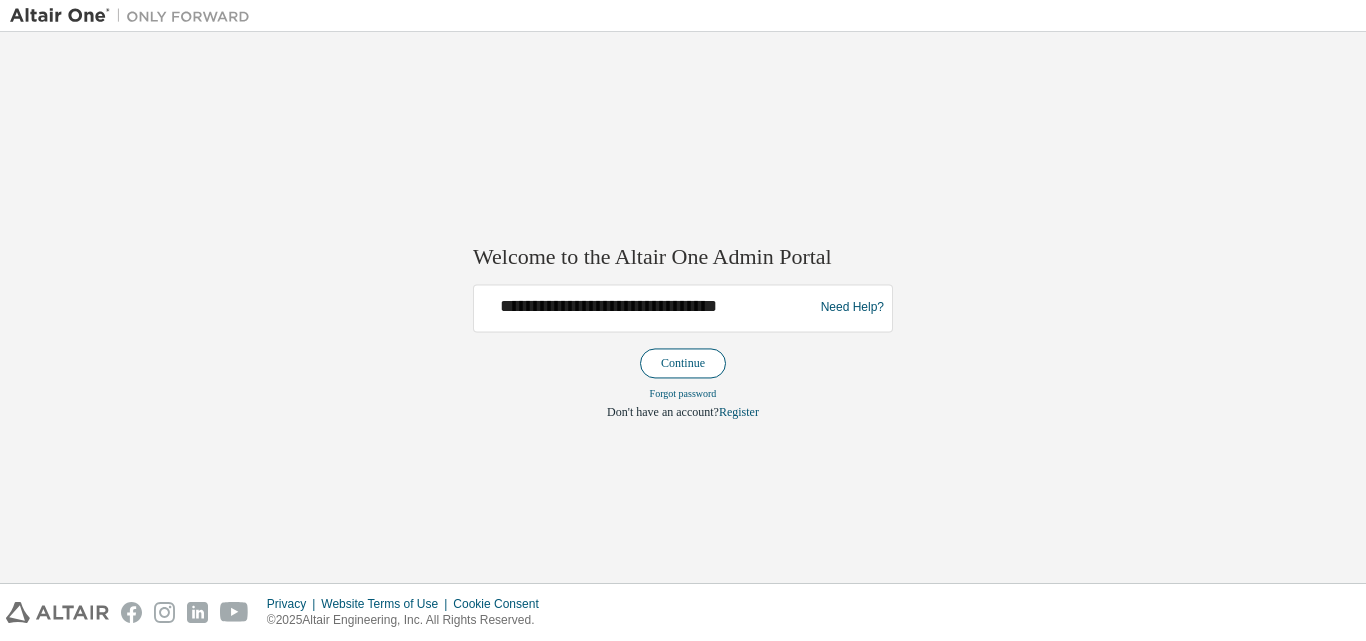 click on "Continue" at bounding box center (683, 363) 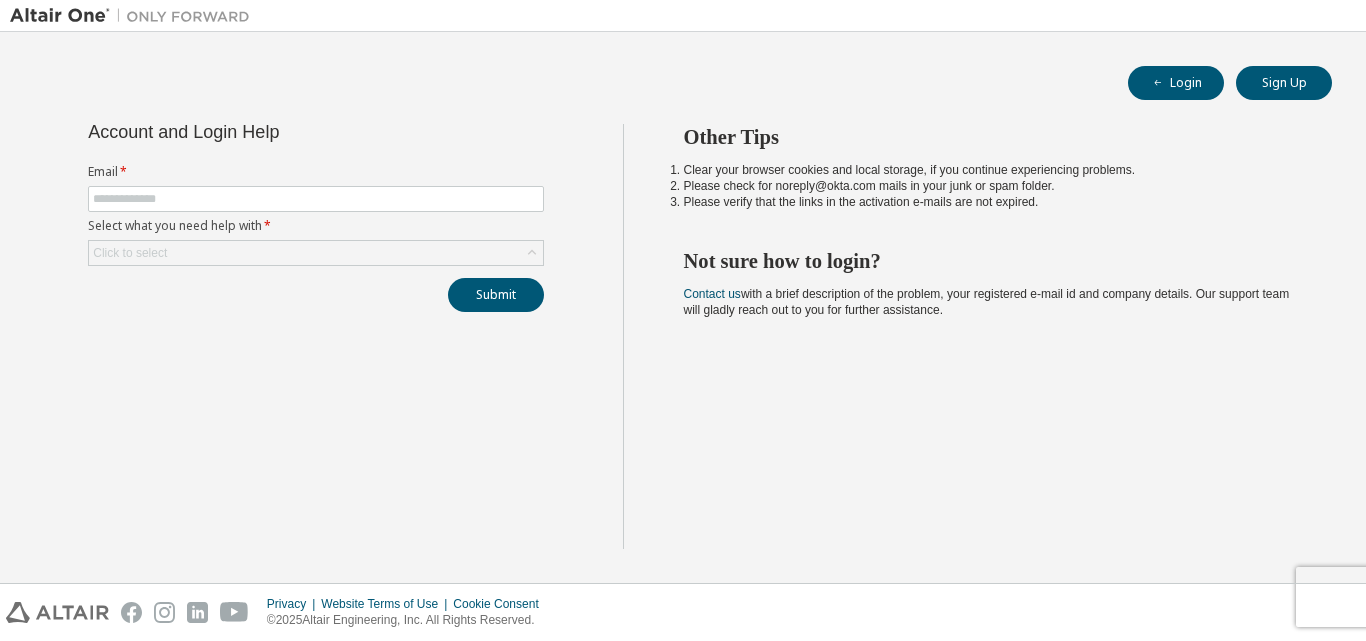 scroll, scrollTop: 0, scrollLeft: 0, axis: both 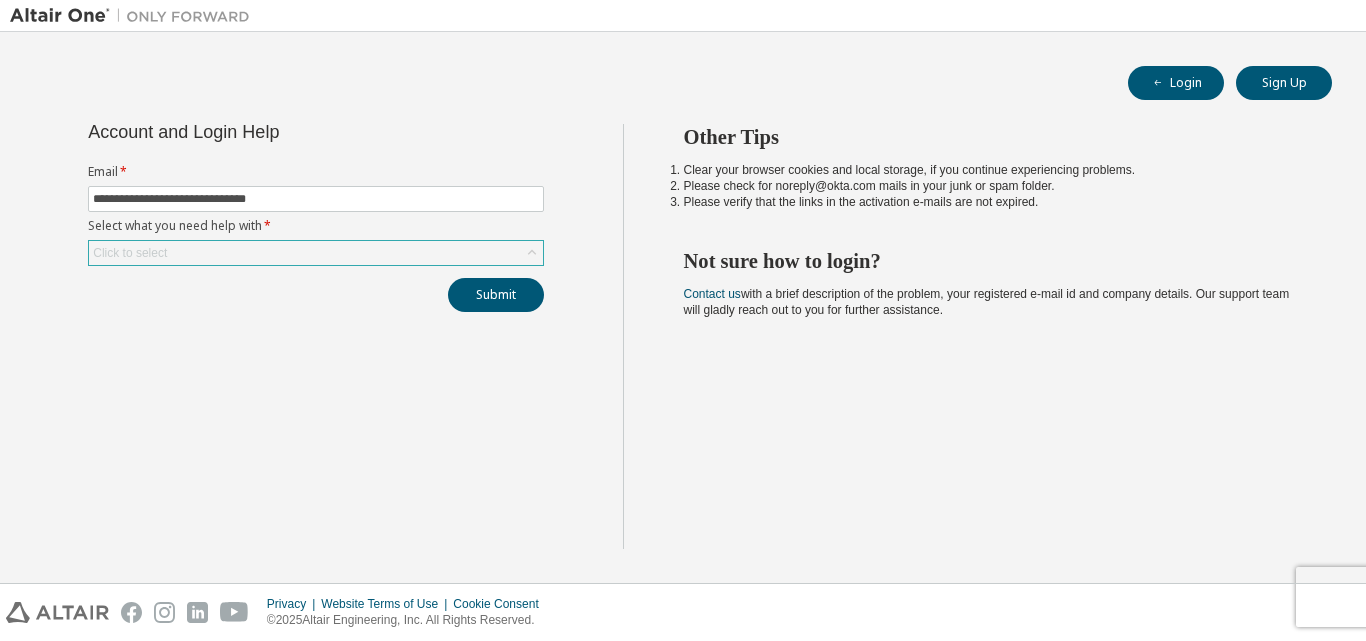 click on "Click to select" at bounding box center (316, 253) 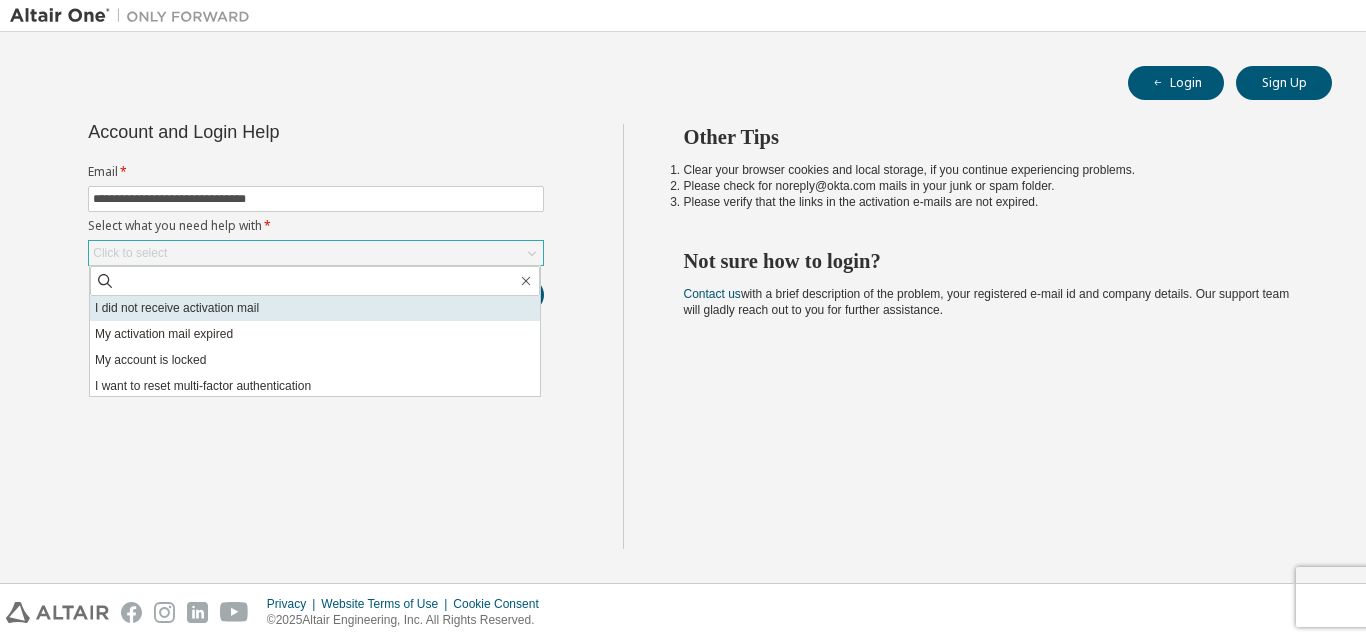 scroll, scrollTop: 0, scrollLeft: 0, axis: both 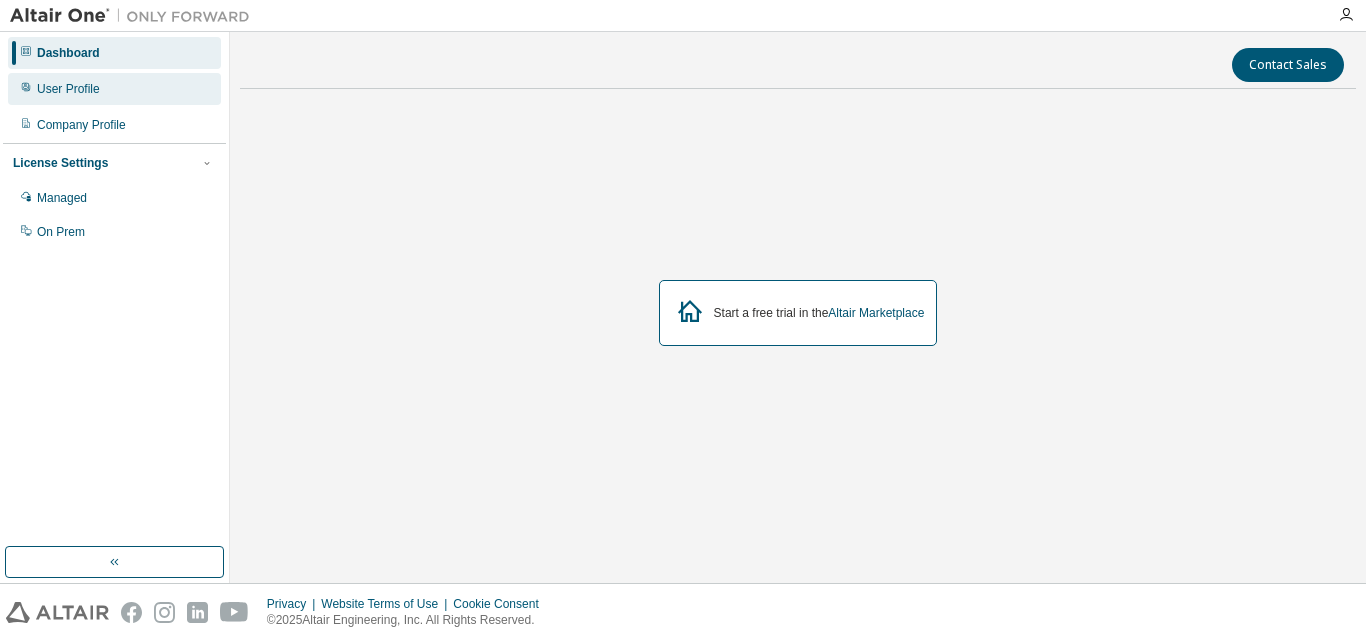 click on "User Profile" at bounding box center (68, 89) 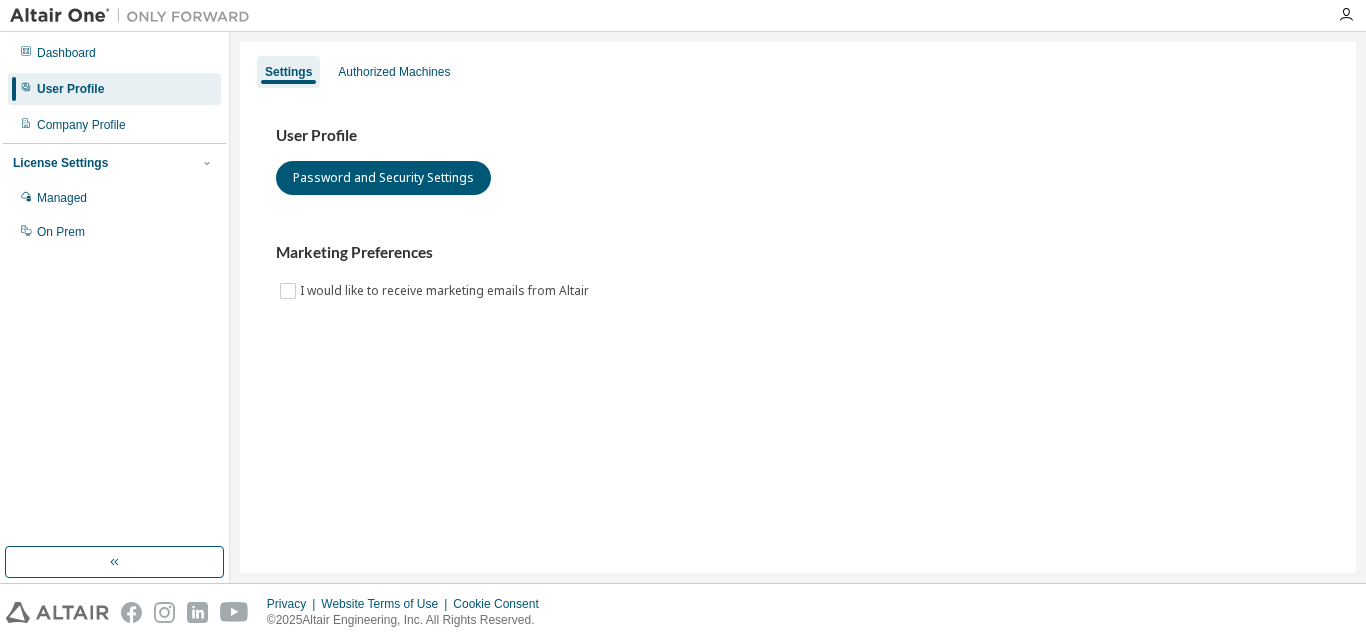 click on "License Settings" at bounding box center (60, 163) 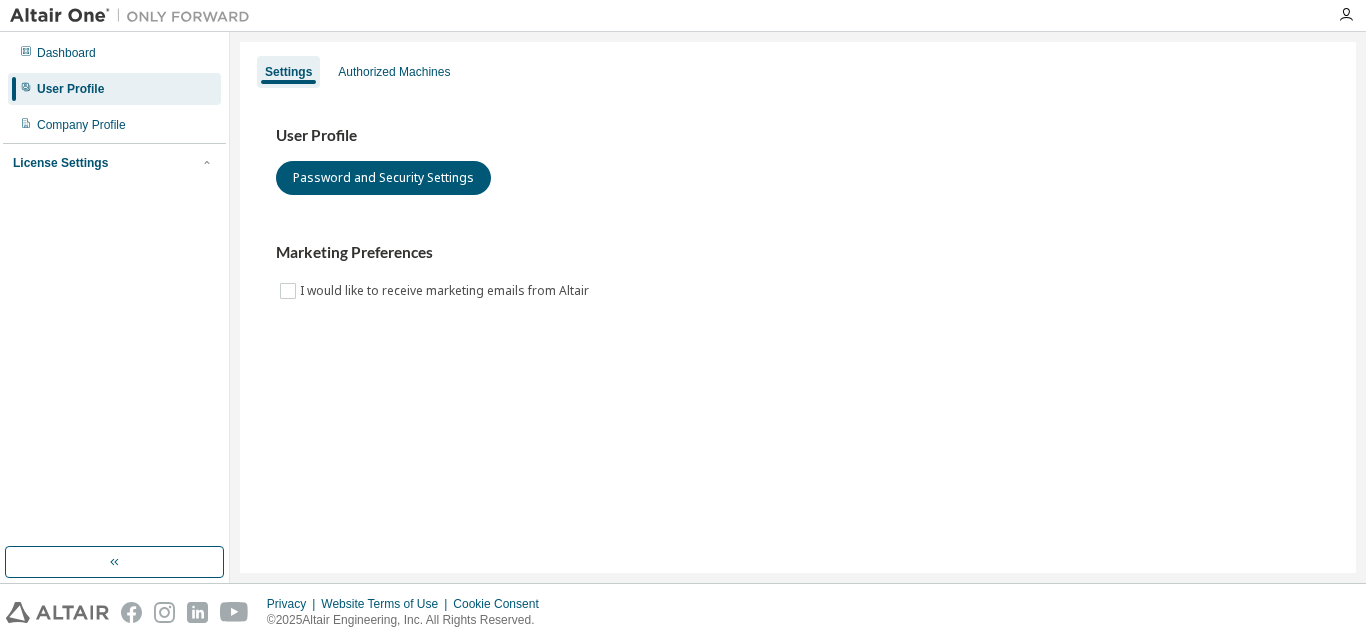 click on "License Settings" at bounding box center (60, 163) 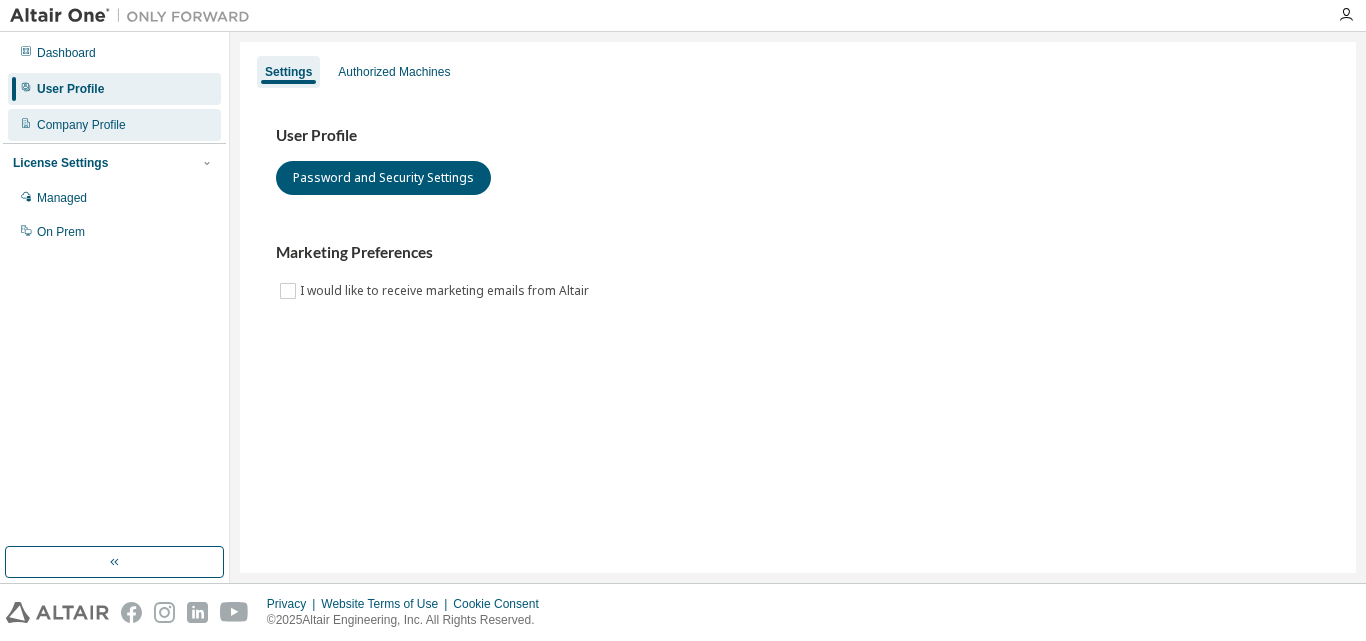 click on "Company Profile" at bounding box center (81, 125) 